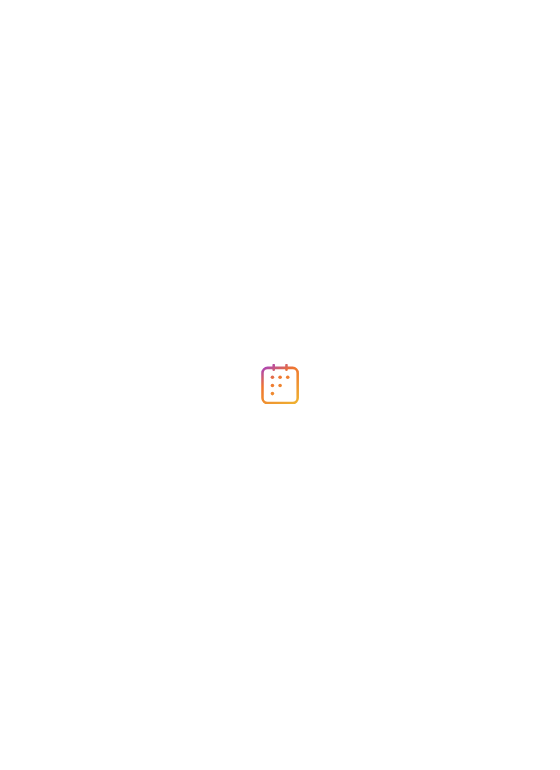 scroll, scrollTop: 0, scrollLeft: 0, axis: both 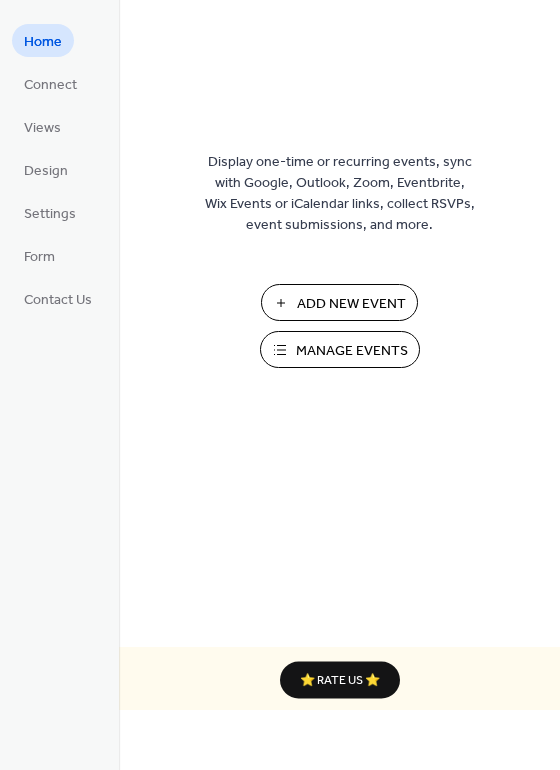 click on "Add New Event" at bounding box center [351, 304] 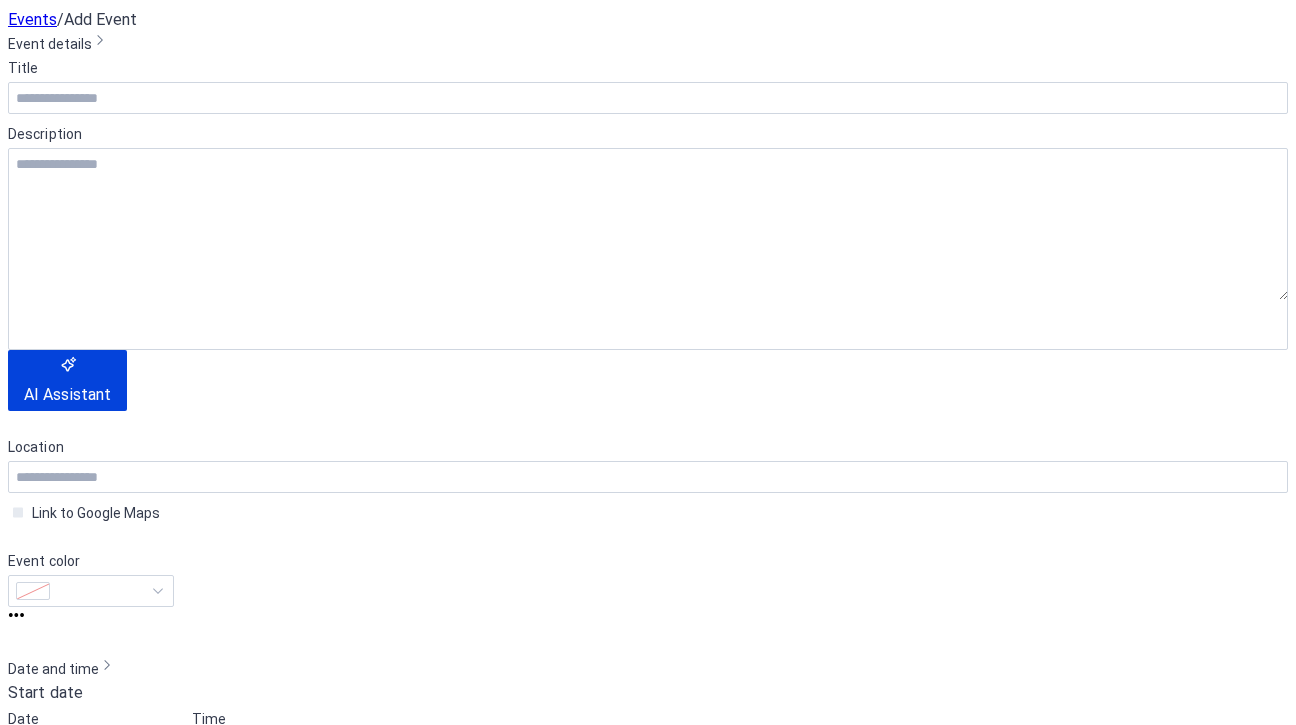 scroll, scrollTop: 0, scrollLeft: 0, axis: both 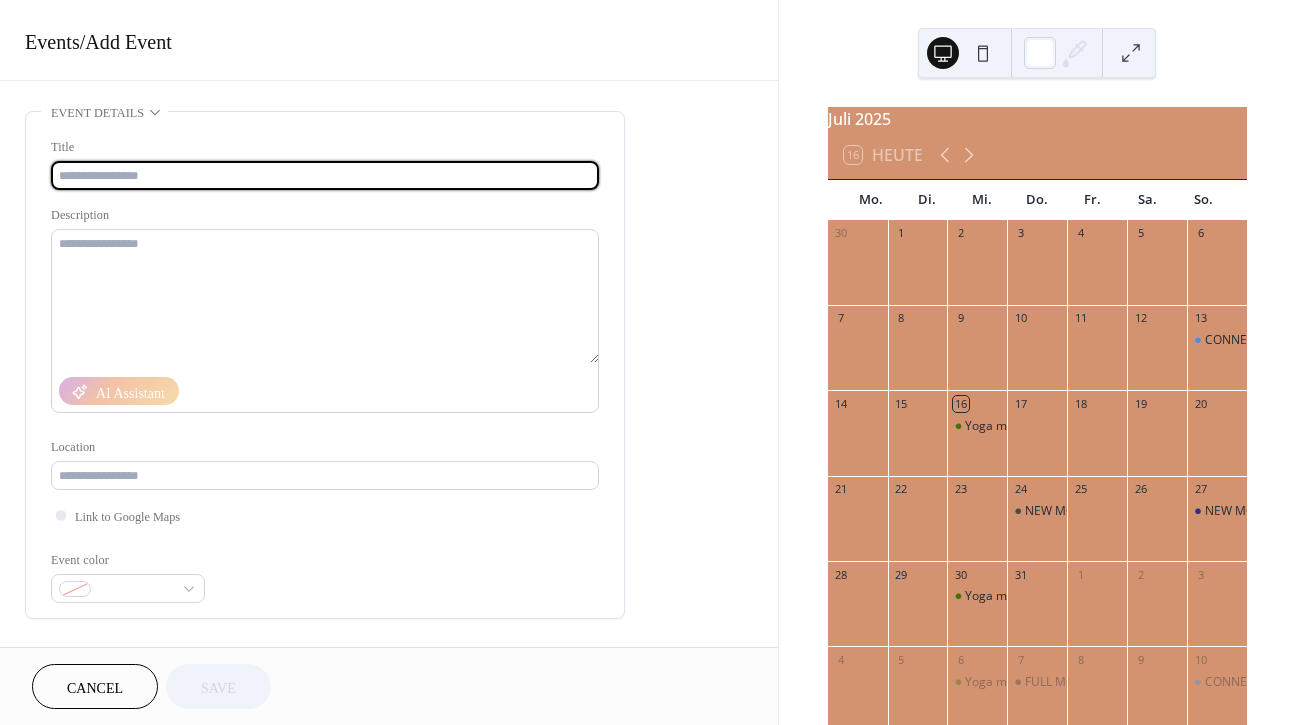 click at bounding box center (325, 175) 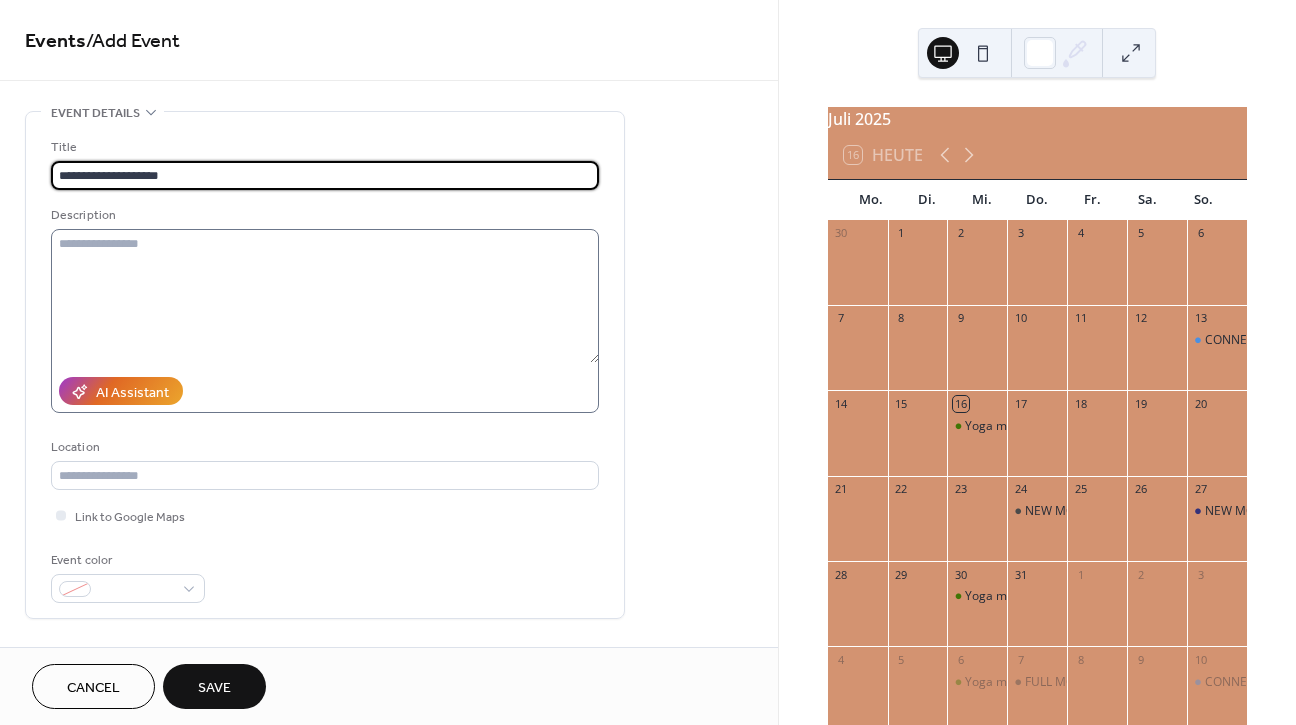 type on "**********" 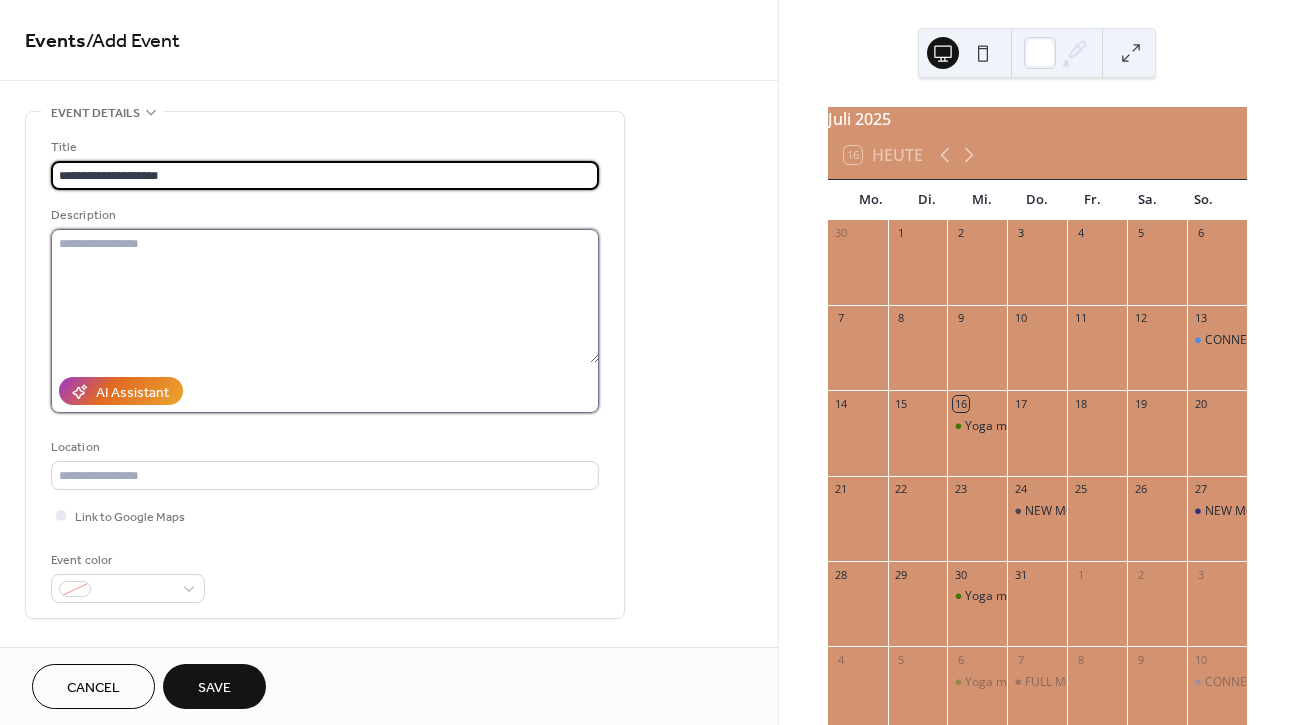 click at bounding box center [325, 296] 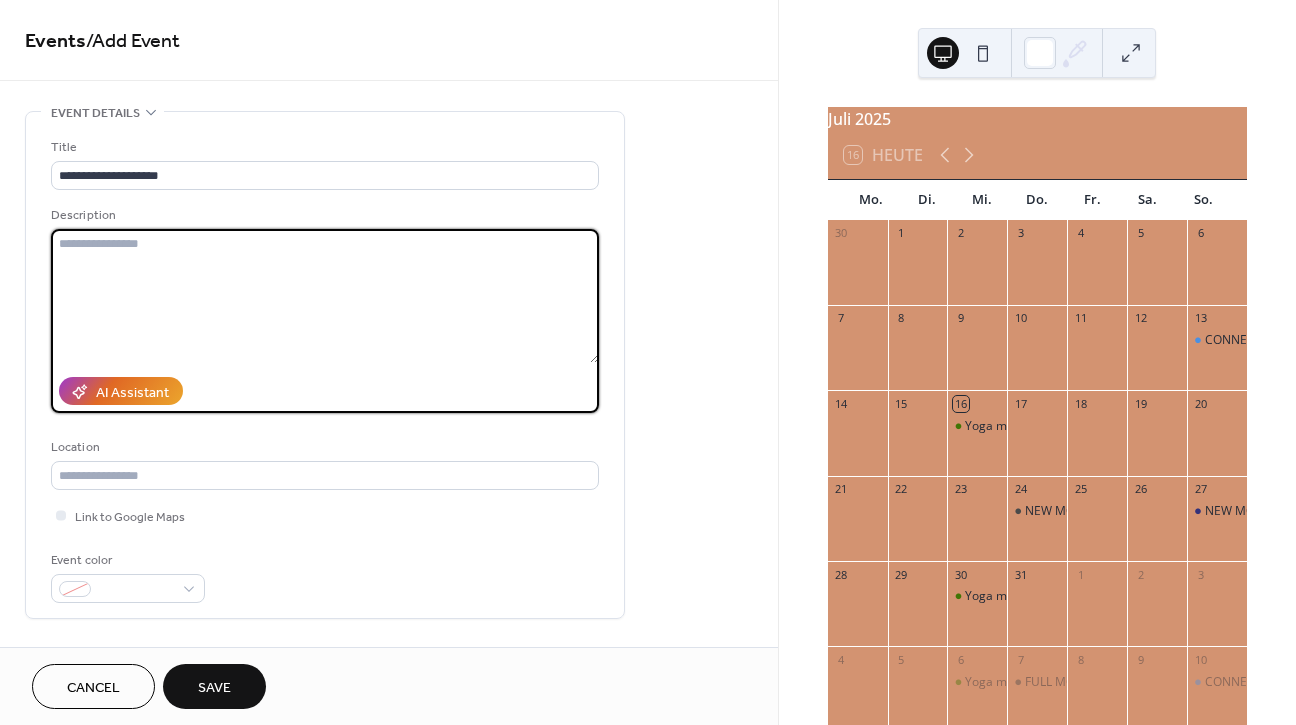paste on "**********" 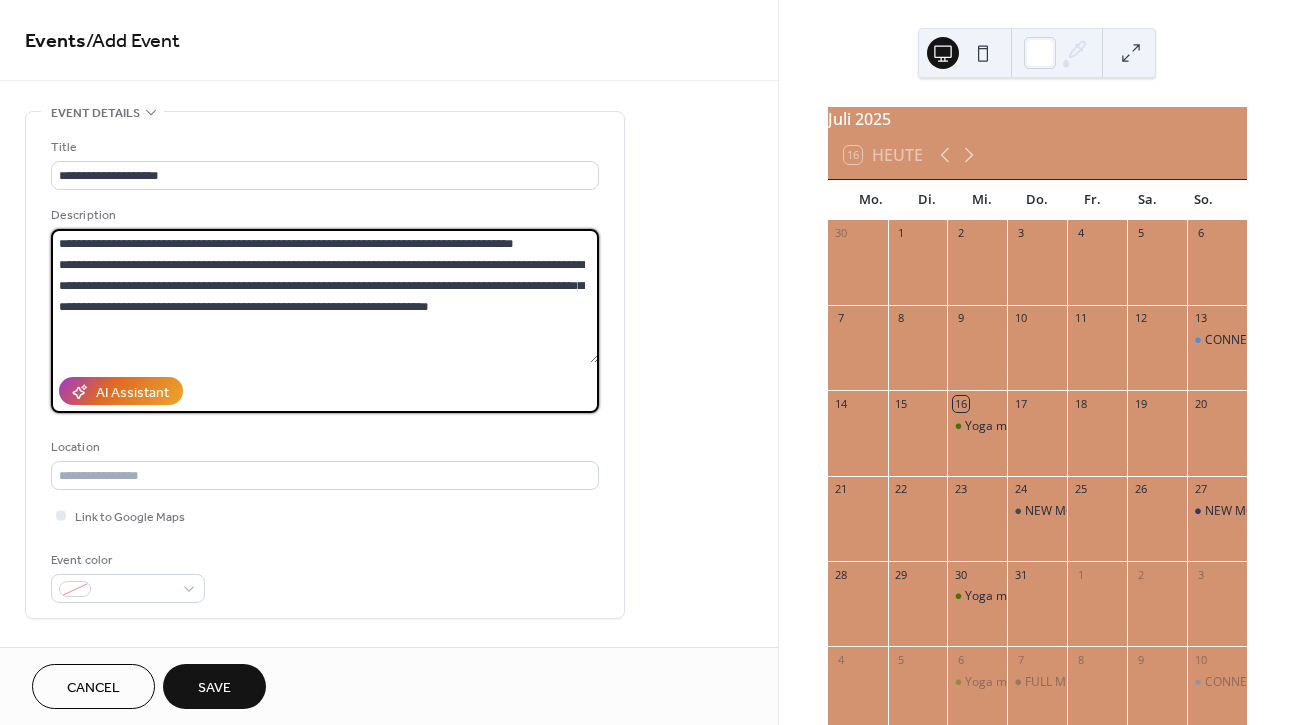 click on "**********" at bounding box center [325, 296] 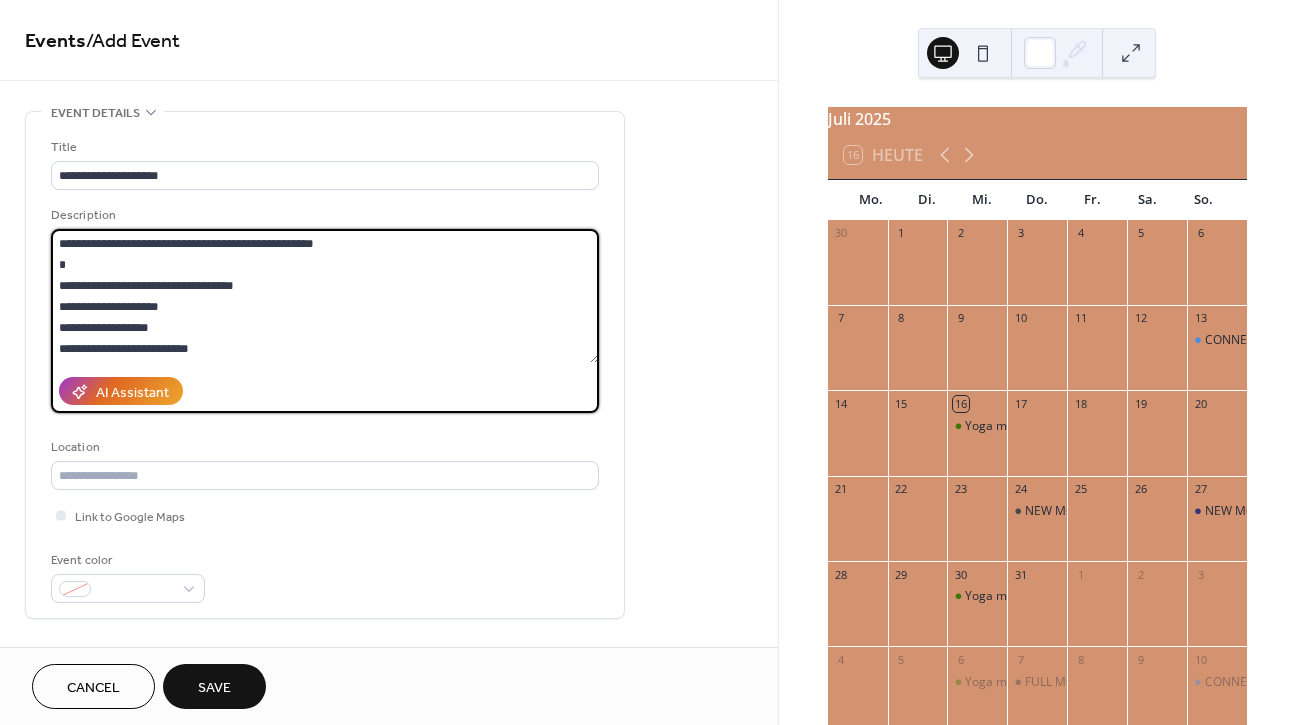 scroll, scrollTop: 861, scrollLeft: 0, axis: vertical 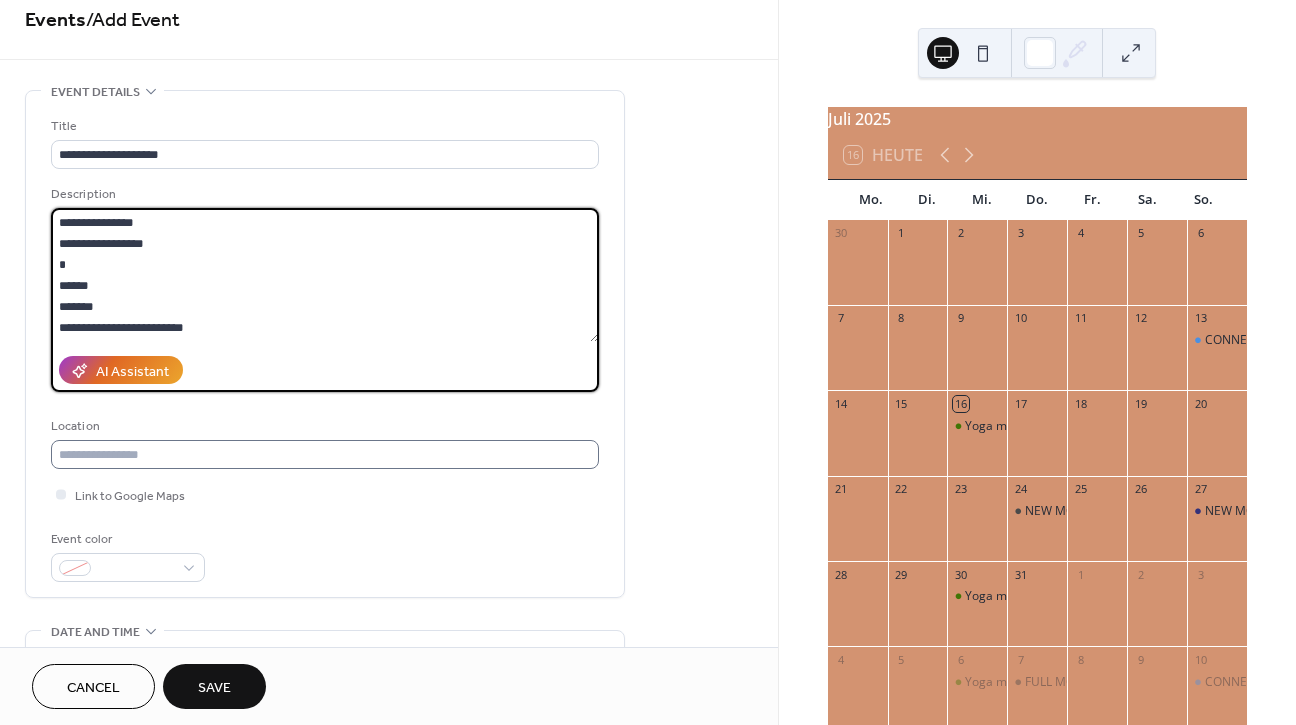 type on "**********" 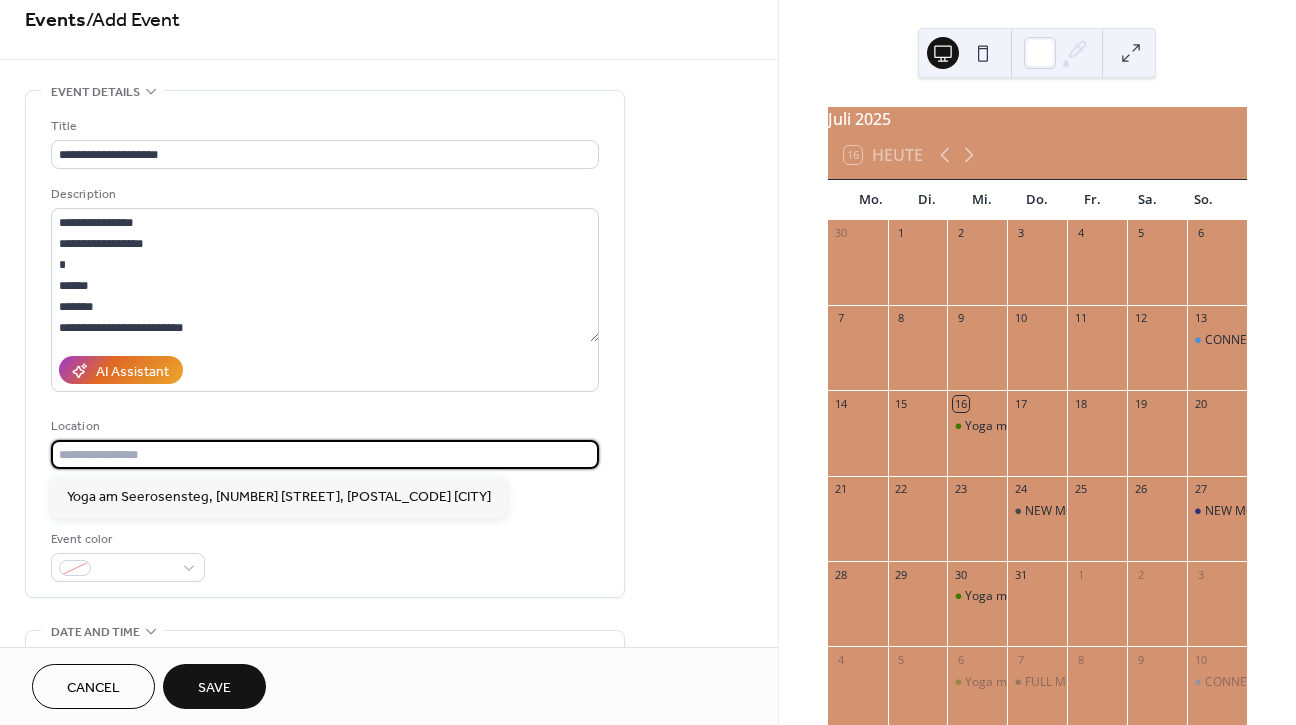 click at bounding box center (325, 454) 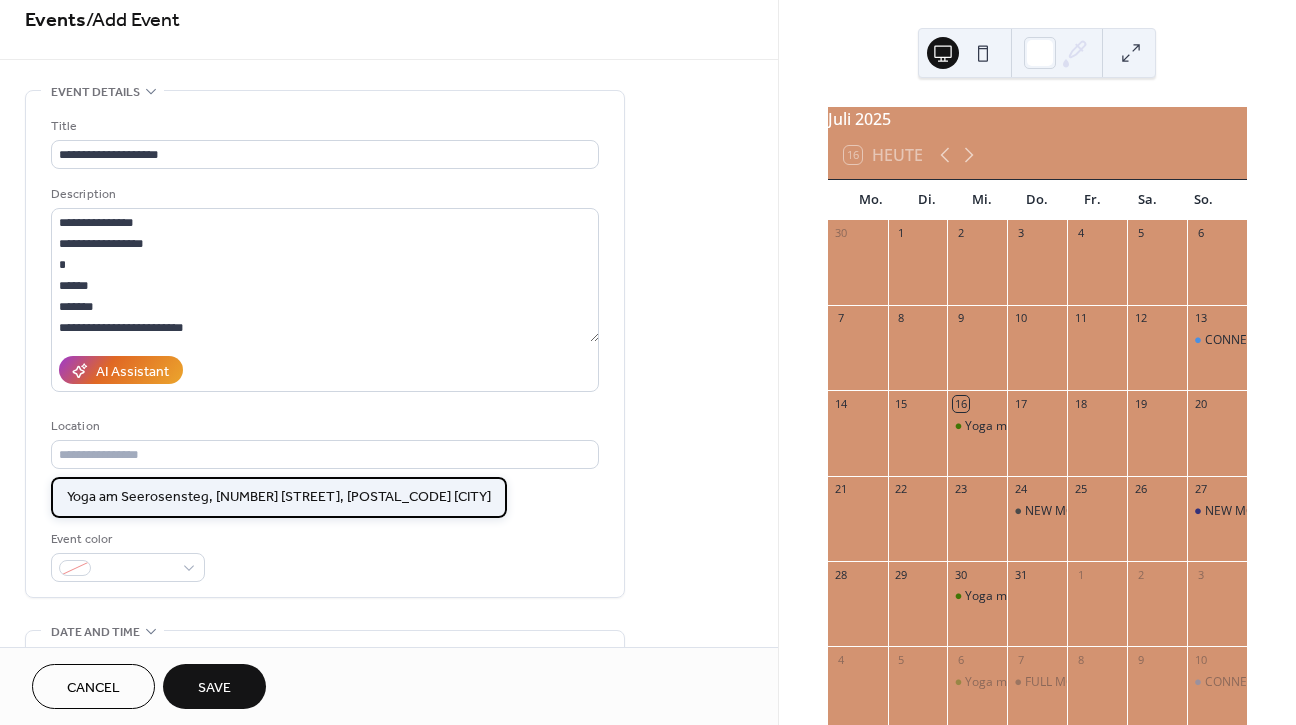 click on "Yoga am Seerosensteg, [NUMBER] [STREET], [POSTAL_CODE] [CITY]" at bounding box center [279, 497] 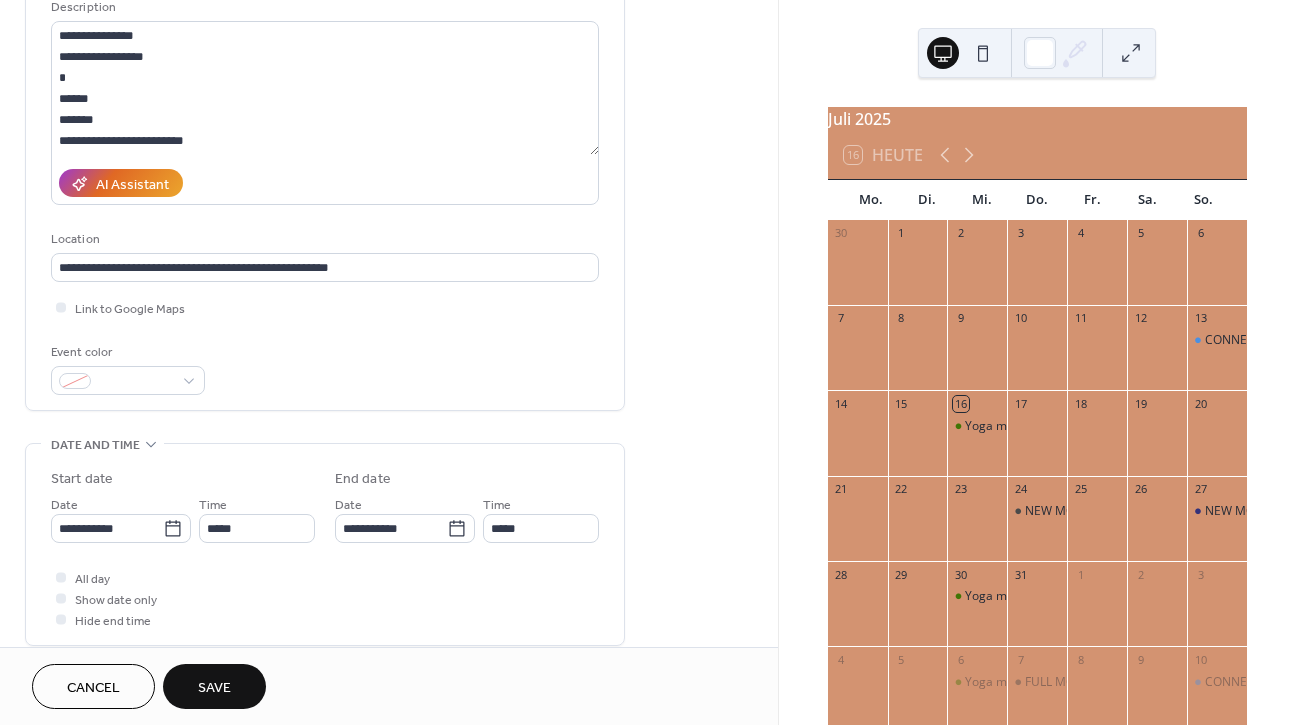 scroll, scrollTop: 249, scrollLeft: 0, axis: vertical 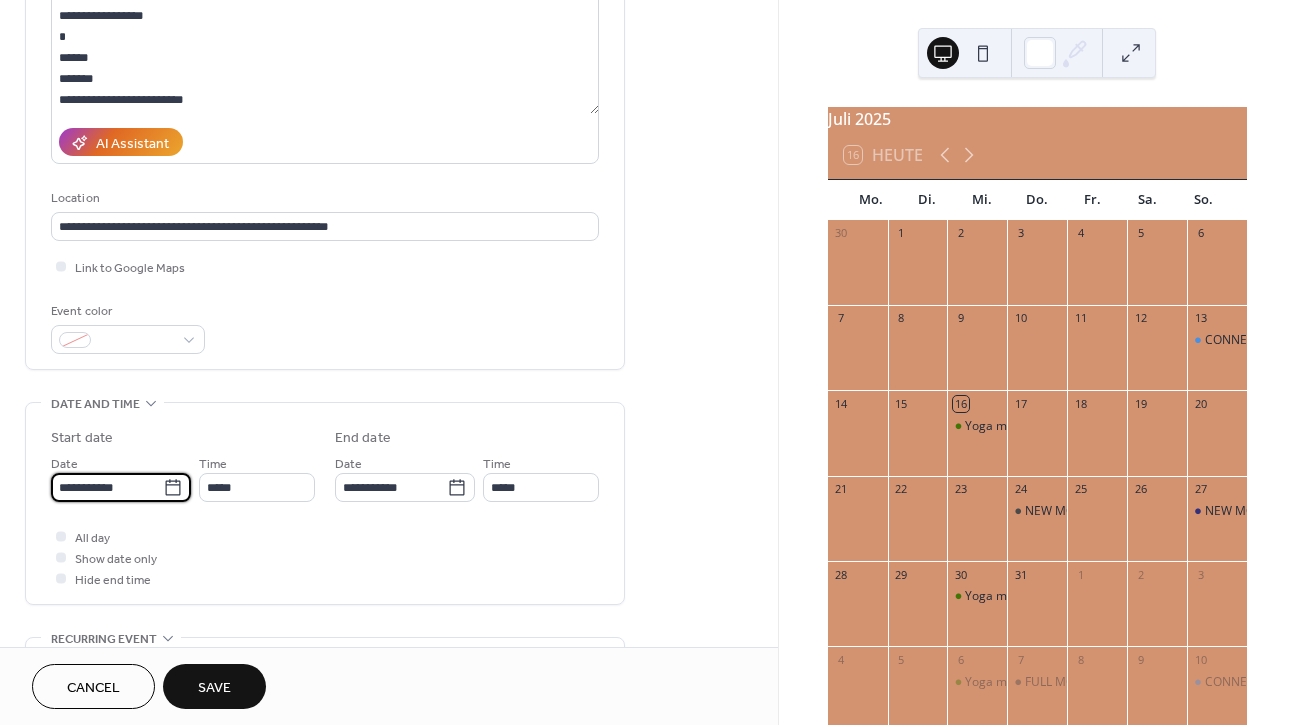 click on "**********" at bounding box center [107, 487] 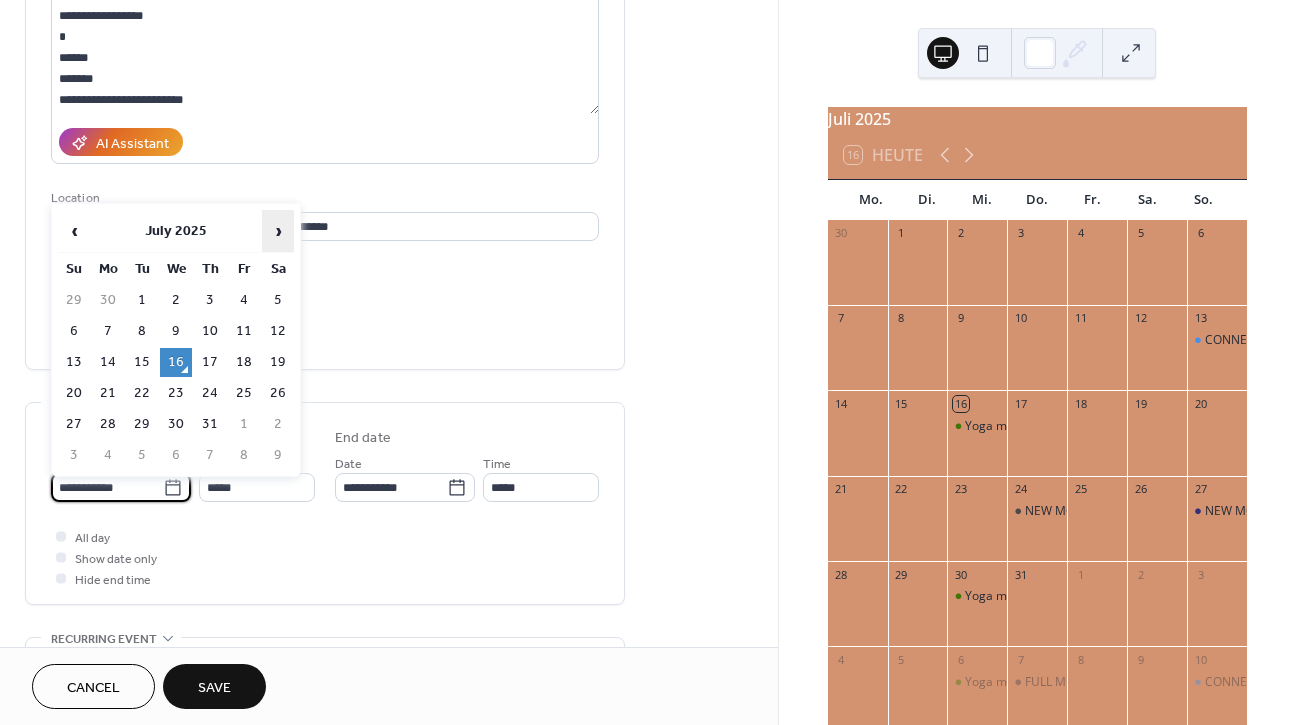 click on "›" at bounding box center [278, 231] 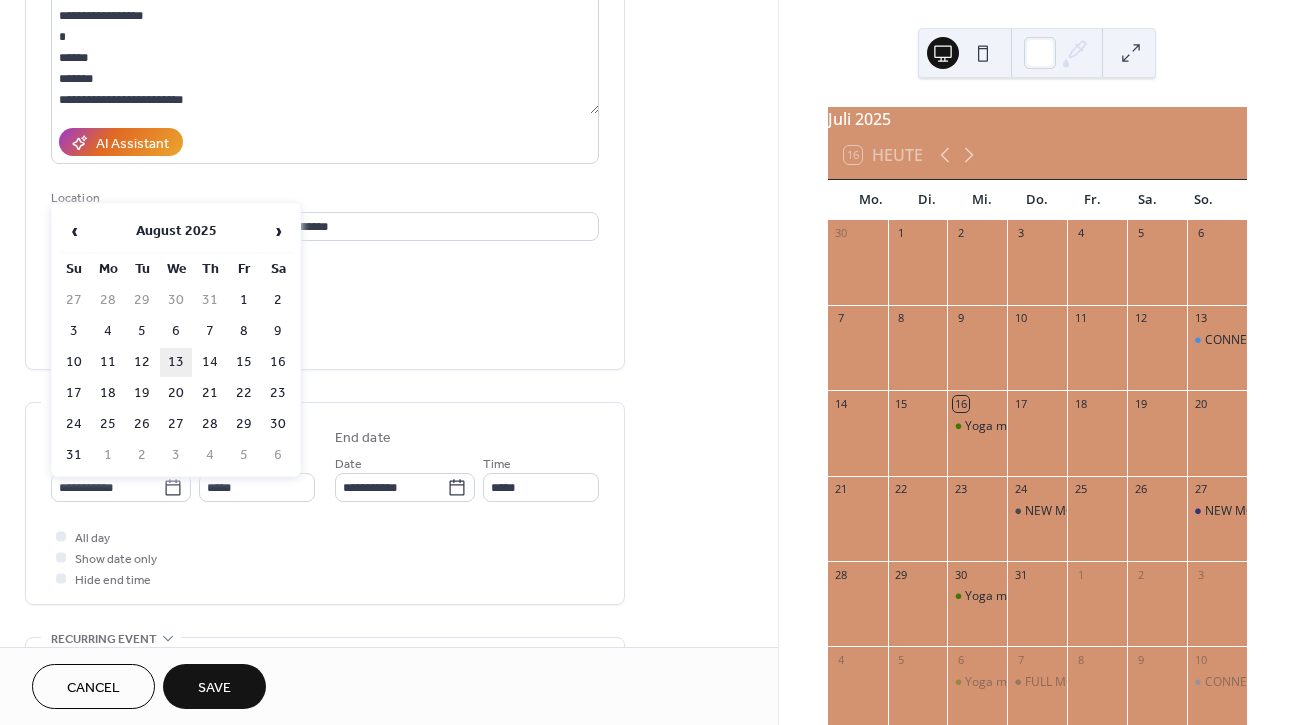 click on "13" at bounding box center [176, 362] 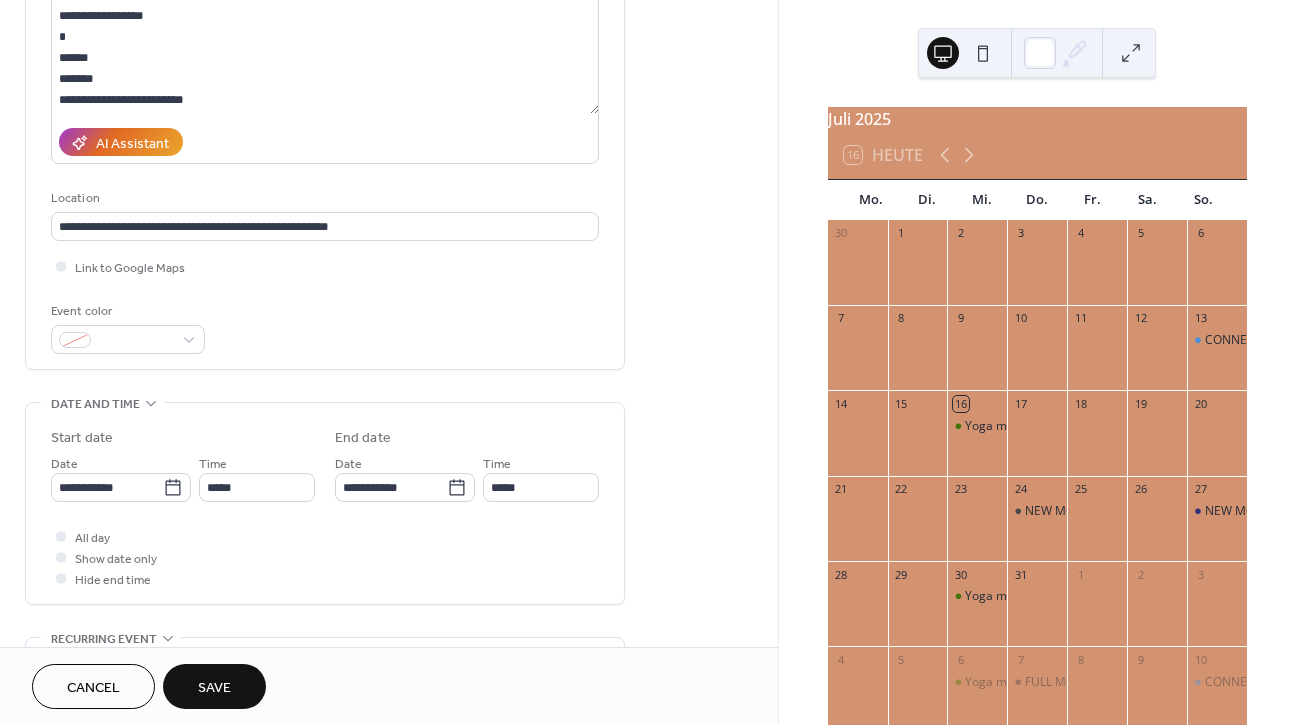 type on "**********" 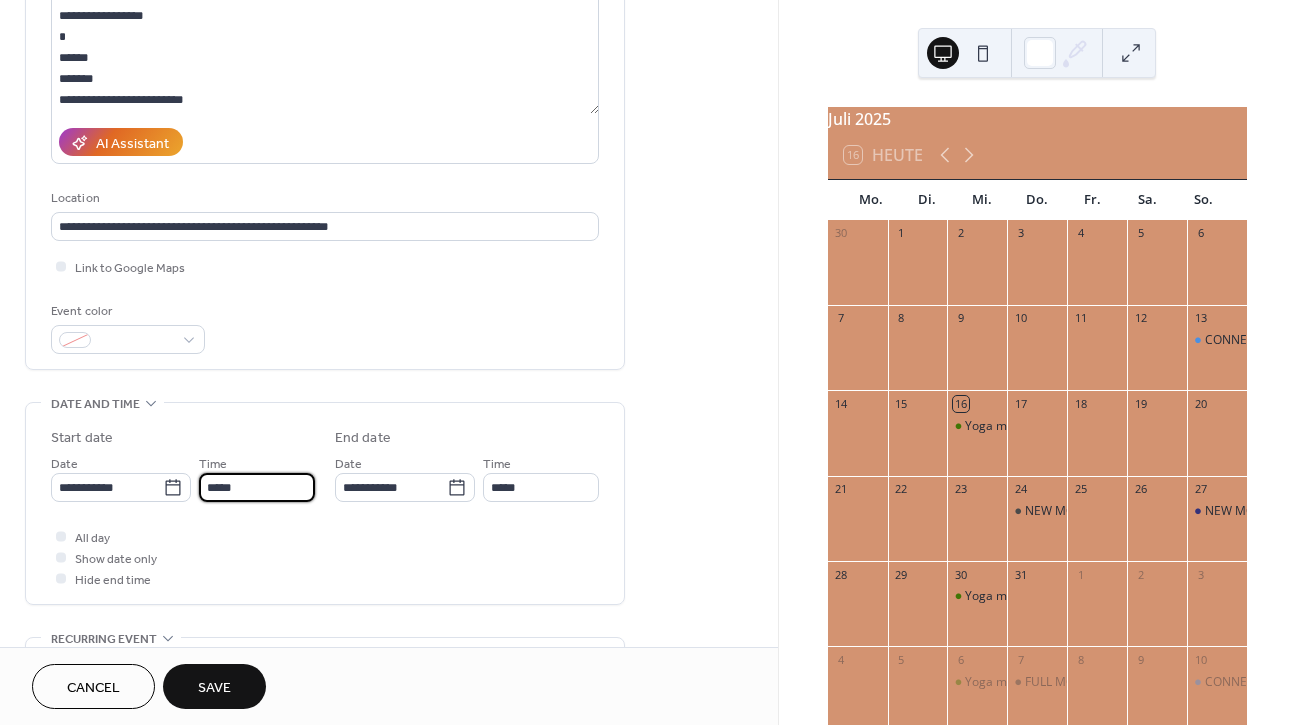 click on "*****" at bounding box center (257, 487) 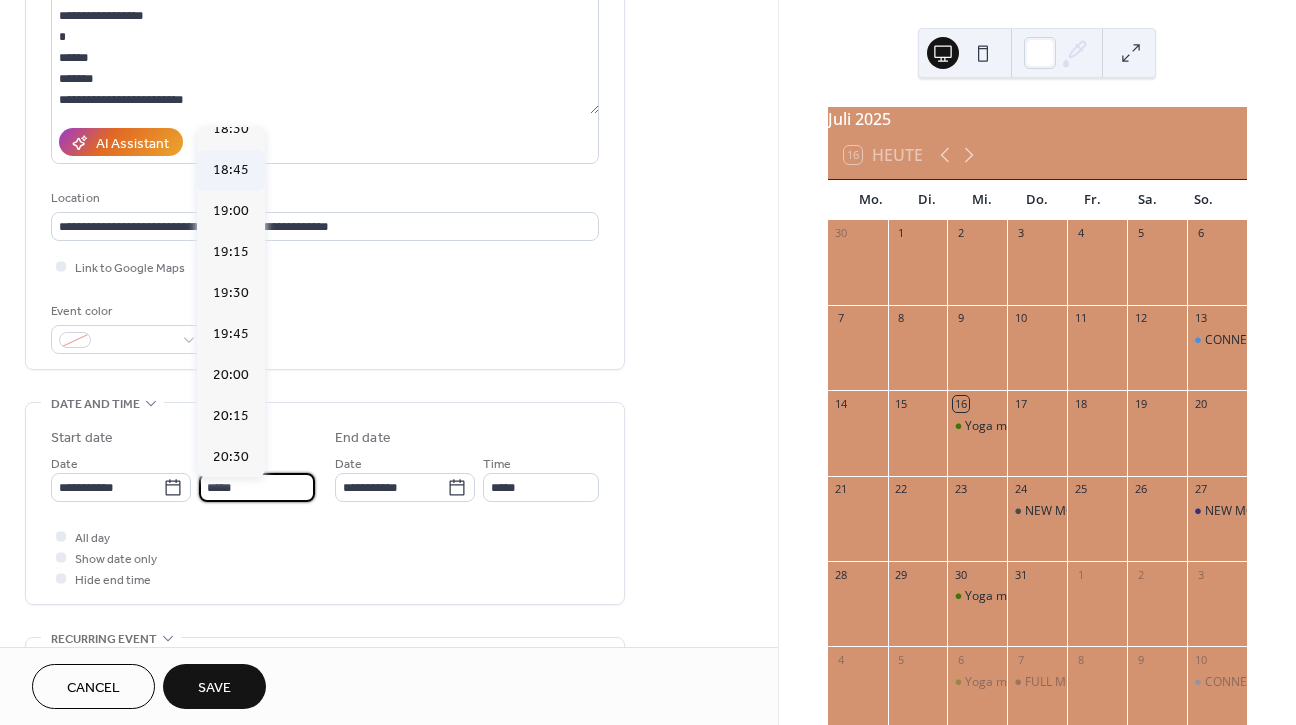 scroll, scrollTop: 3207, scrollLeft: 0, axis: vertical 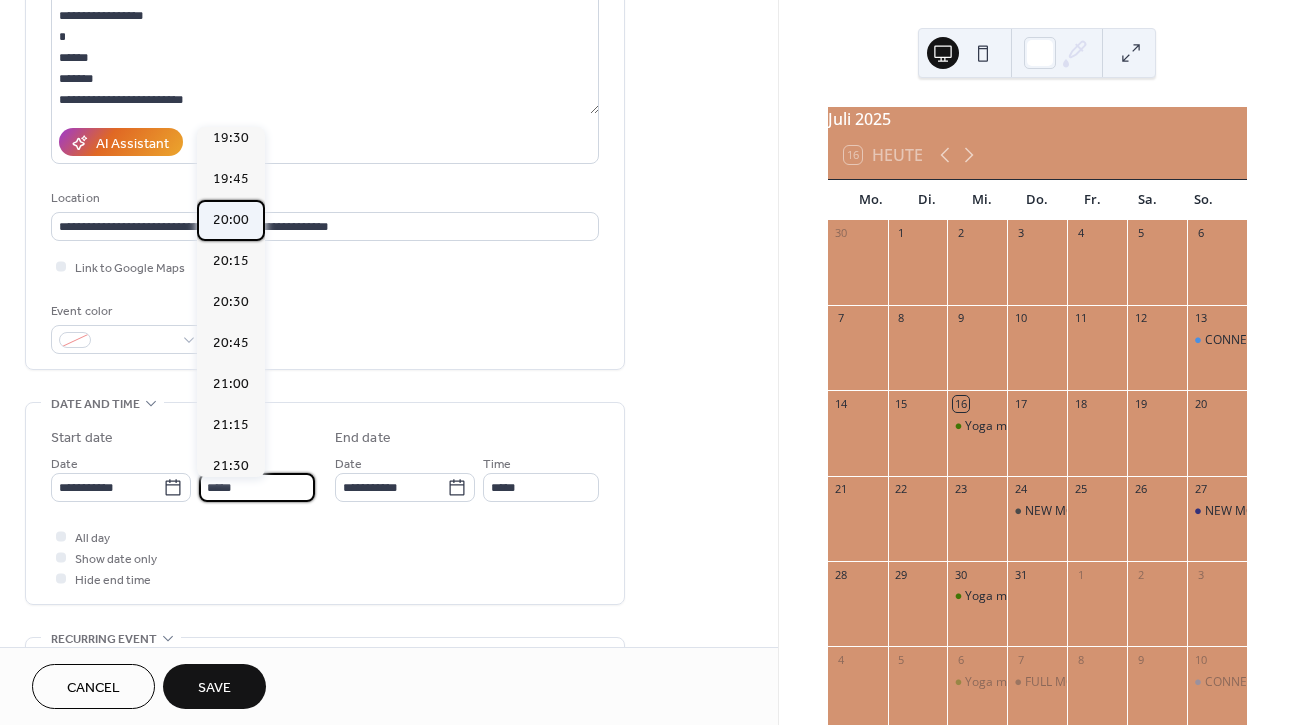click on "20:00" at bounding box center [231, 220] 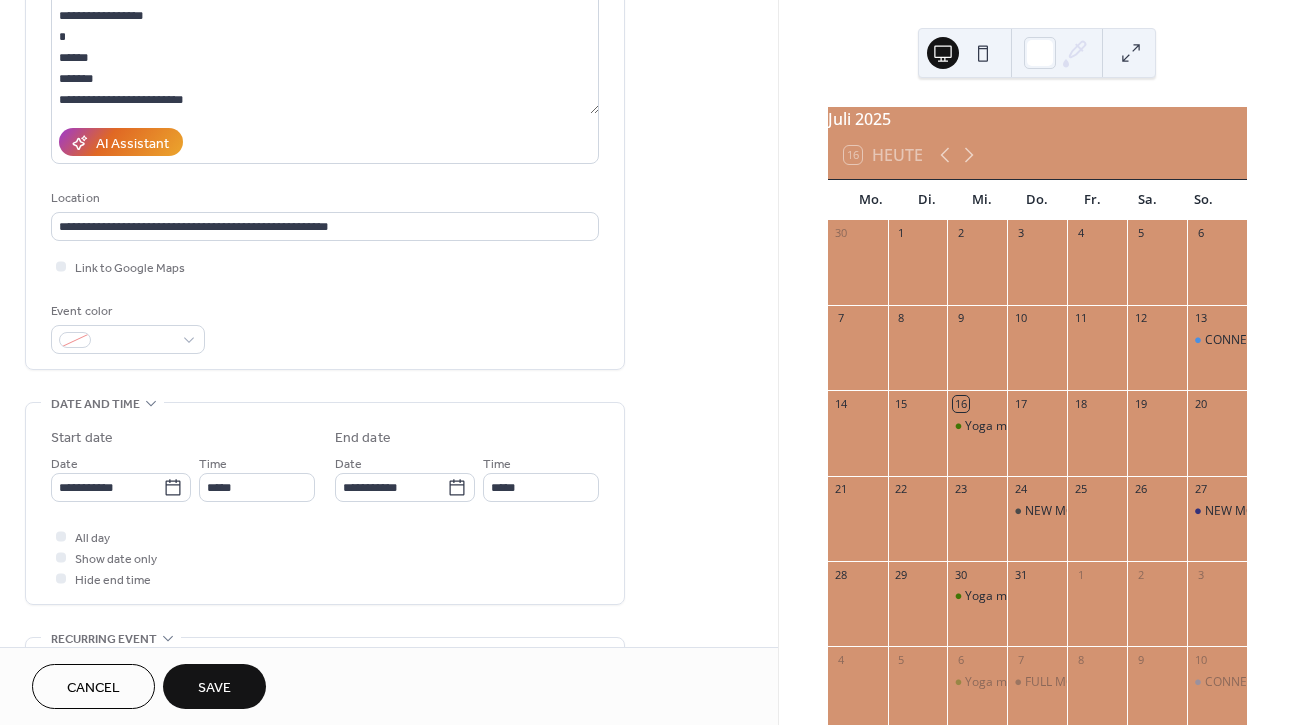 type on "*****" 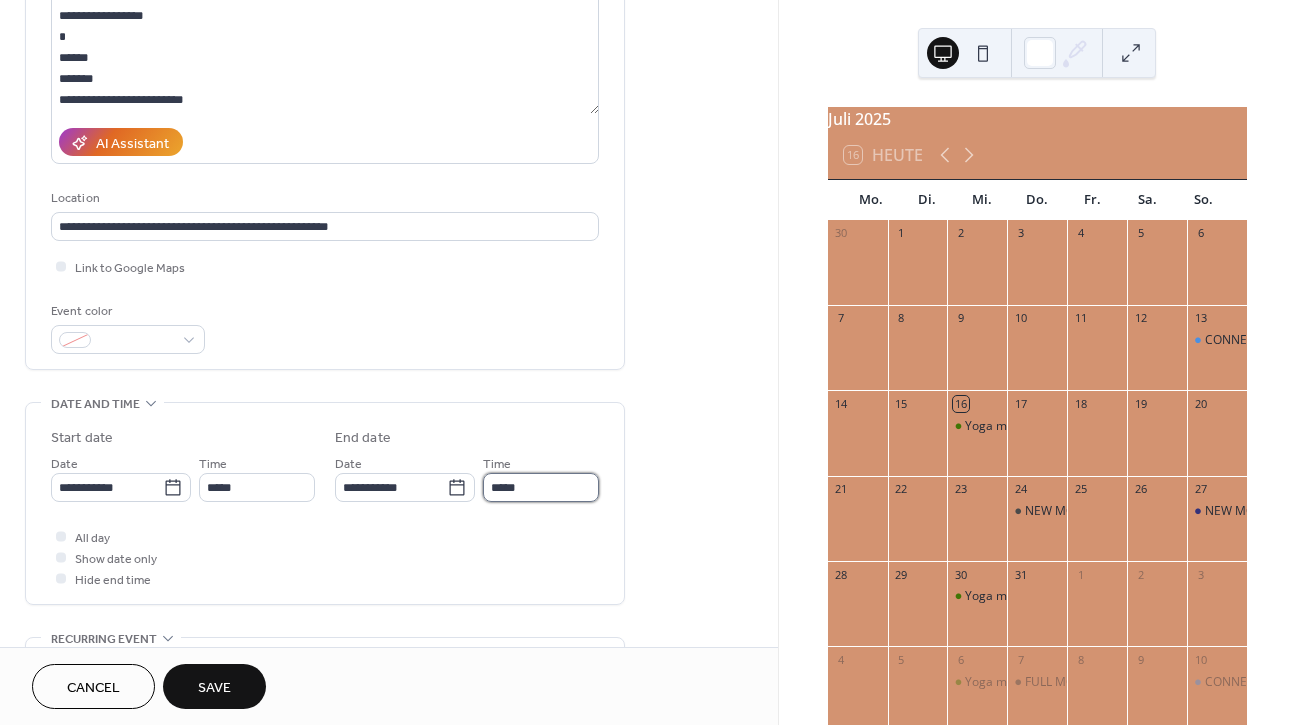 click on "*****" at bounding box center (541, 487) 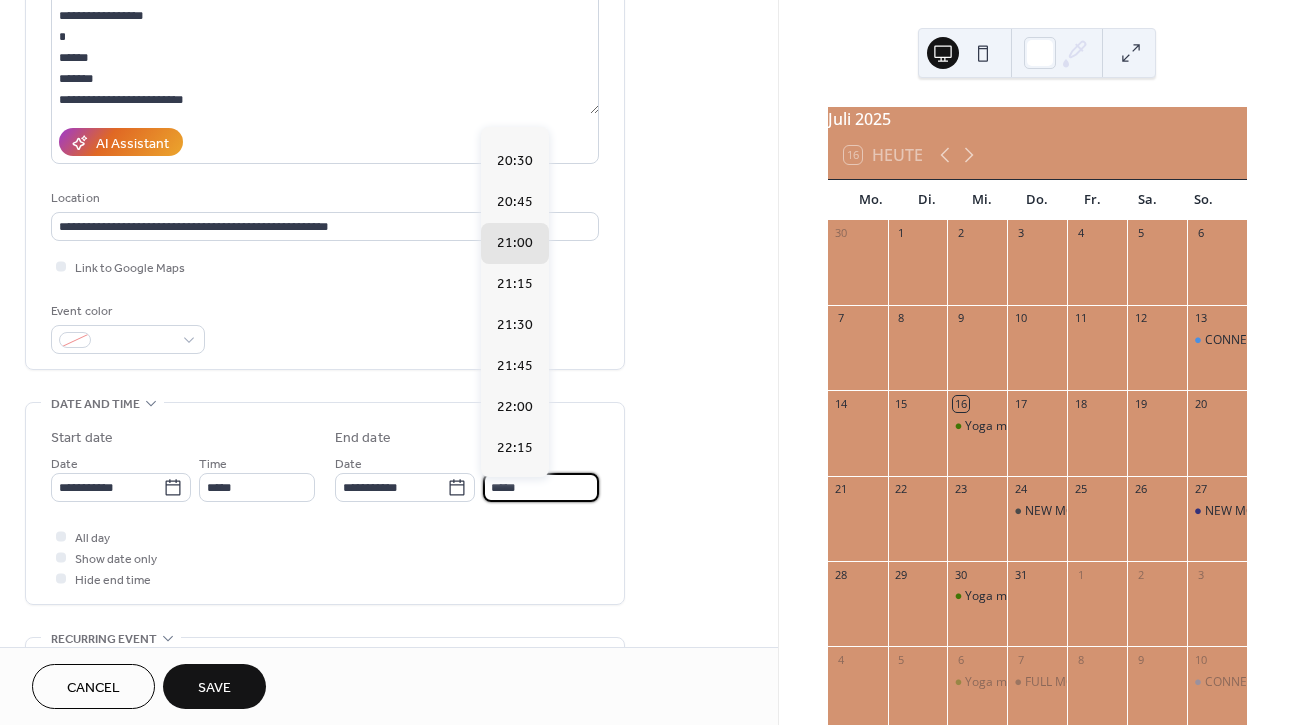 scroll, scrollTop: 33, scrollLeft: 0, axis: vertical 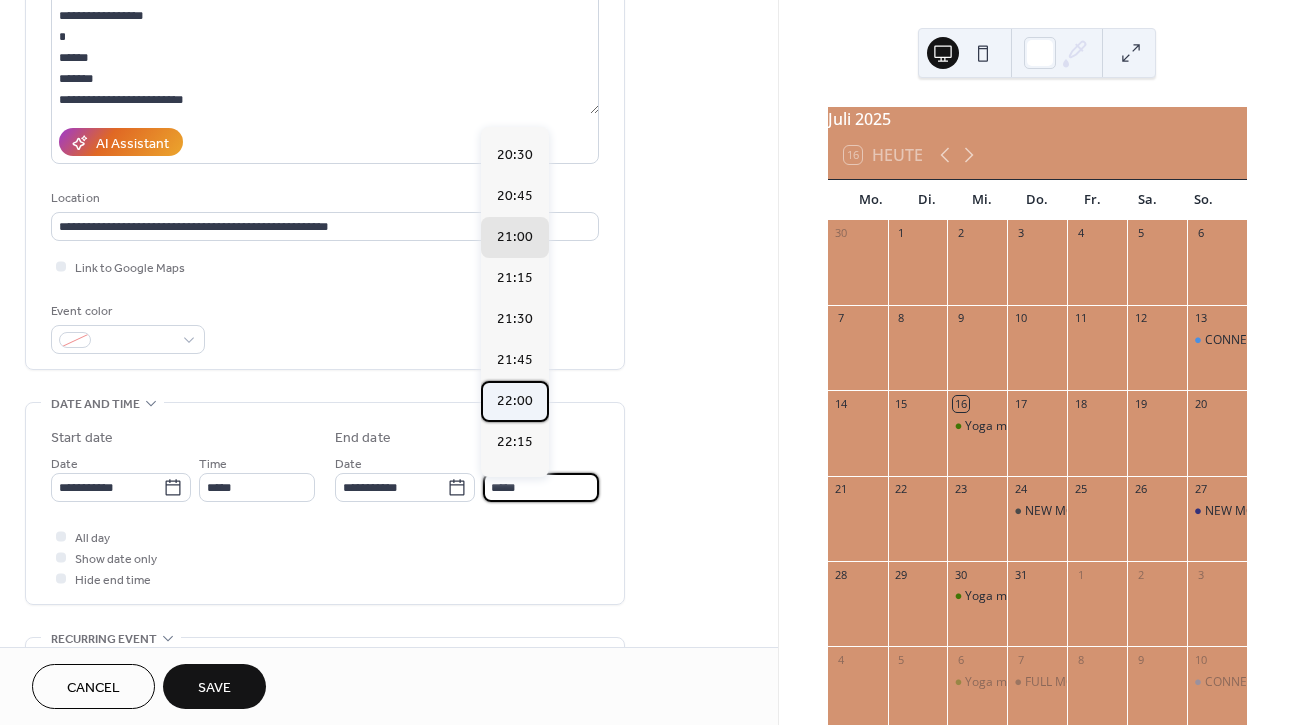 click on "22:00" at bounding box center (515, 401) 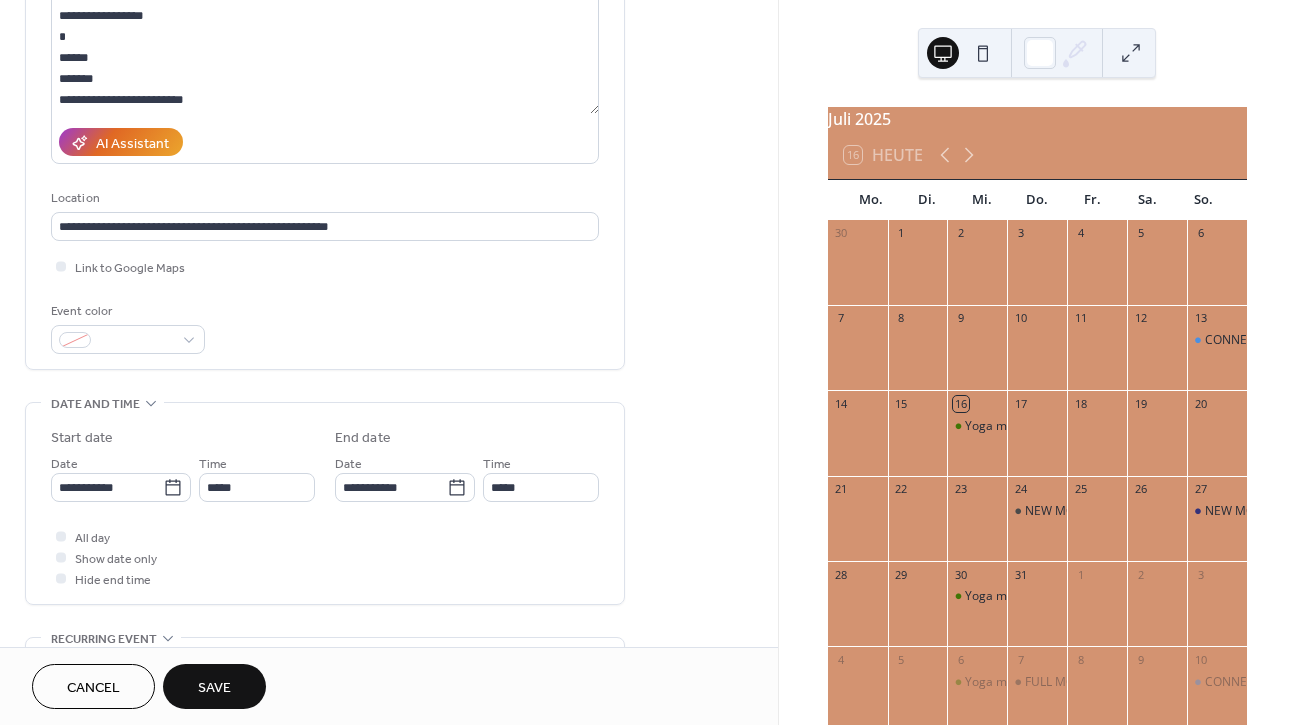 type on "*****" 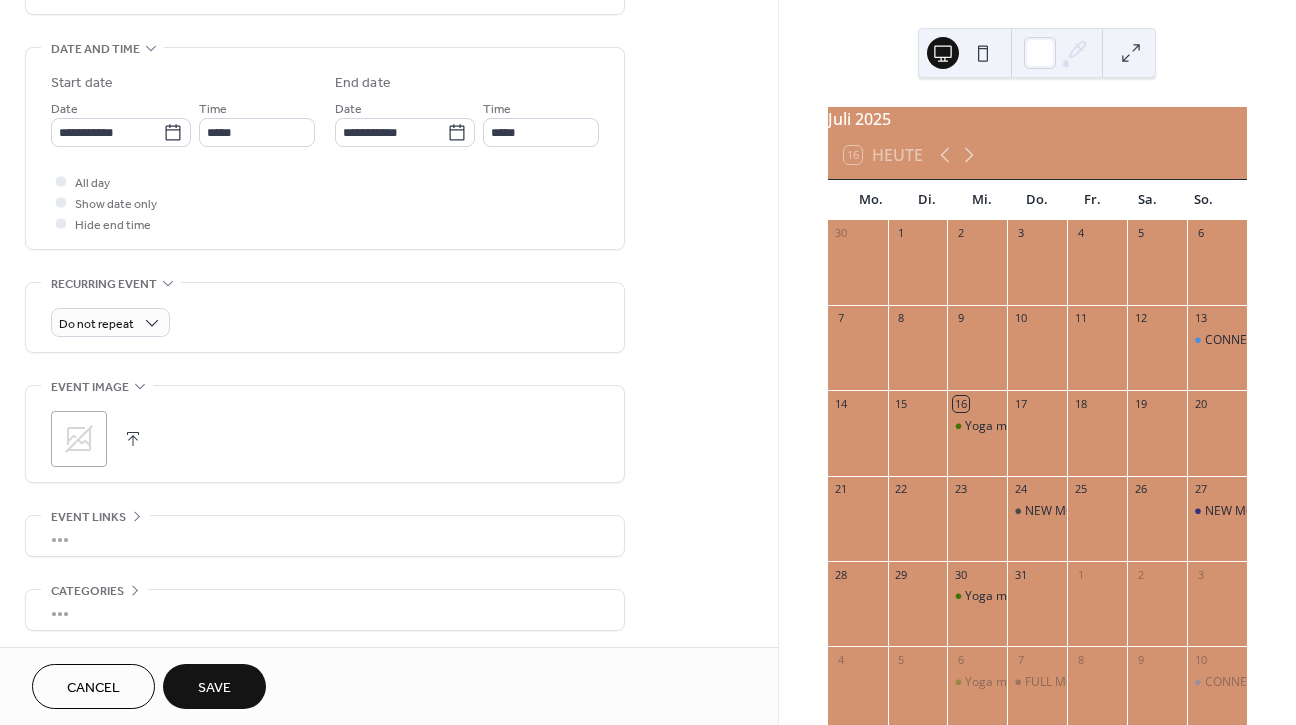 scroll, scrollTop: 603, scrollLeft: 0, axis: vertical 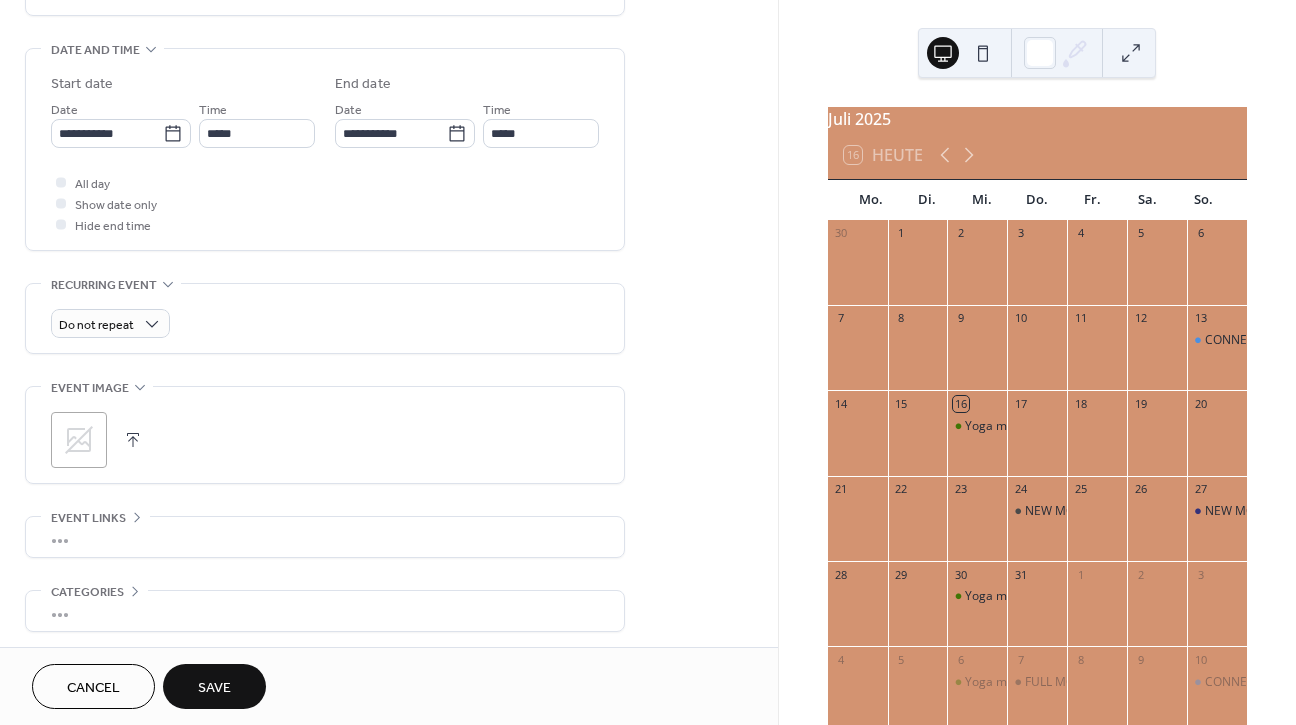 click 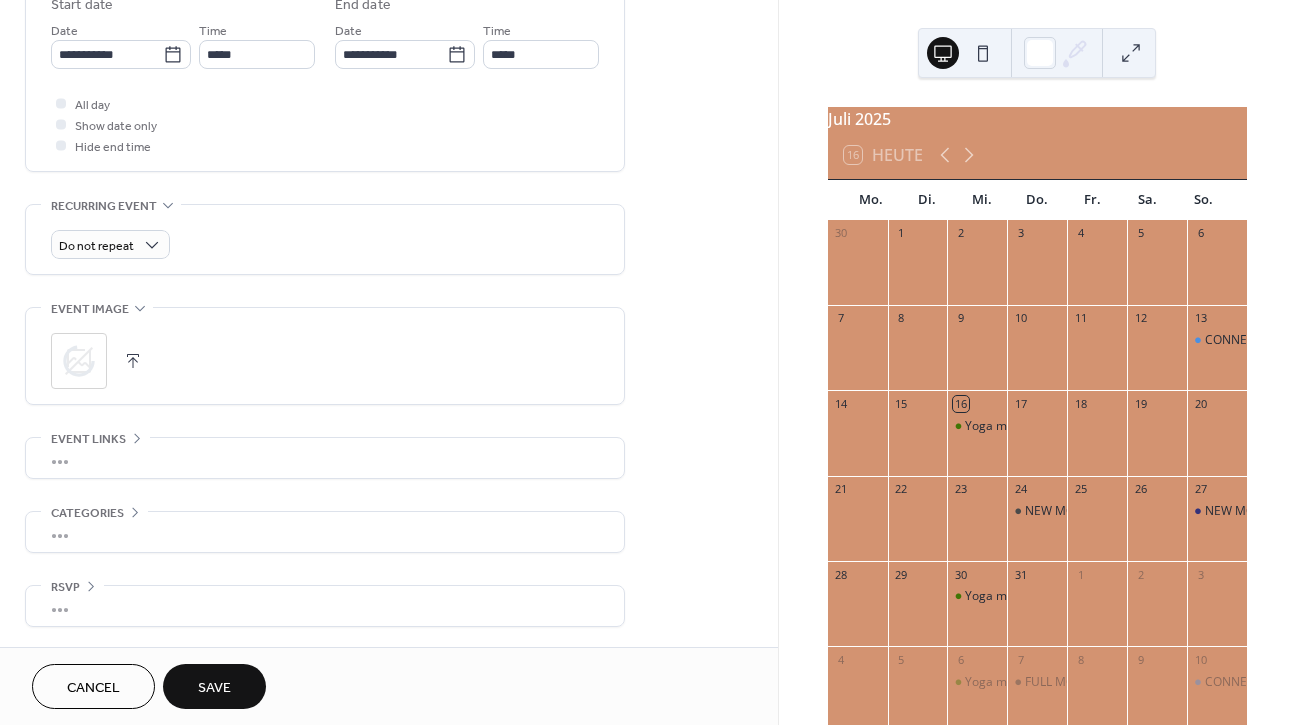 scroll, scrollTop: 688, scrollLeft: 0, axis: vertical 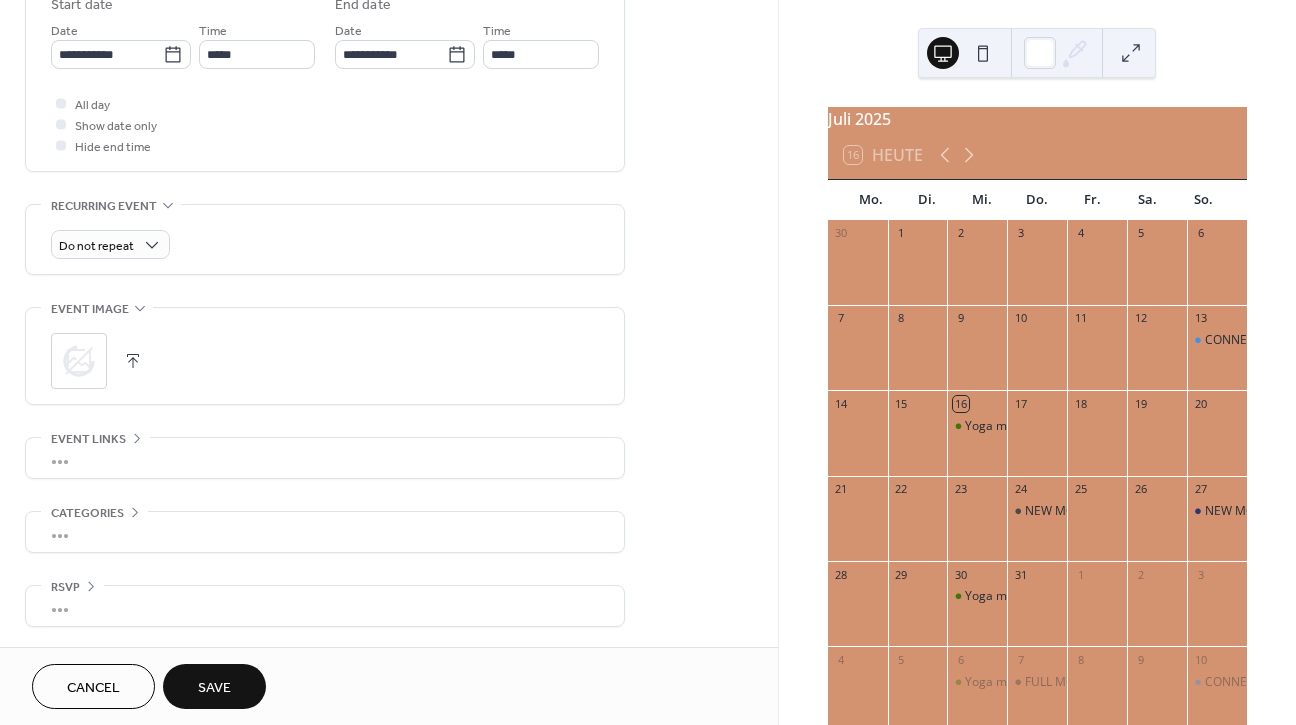 click on "•••" at bounding box center (325, 458) 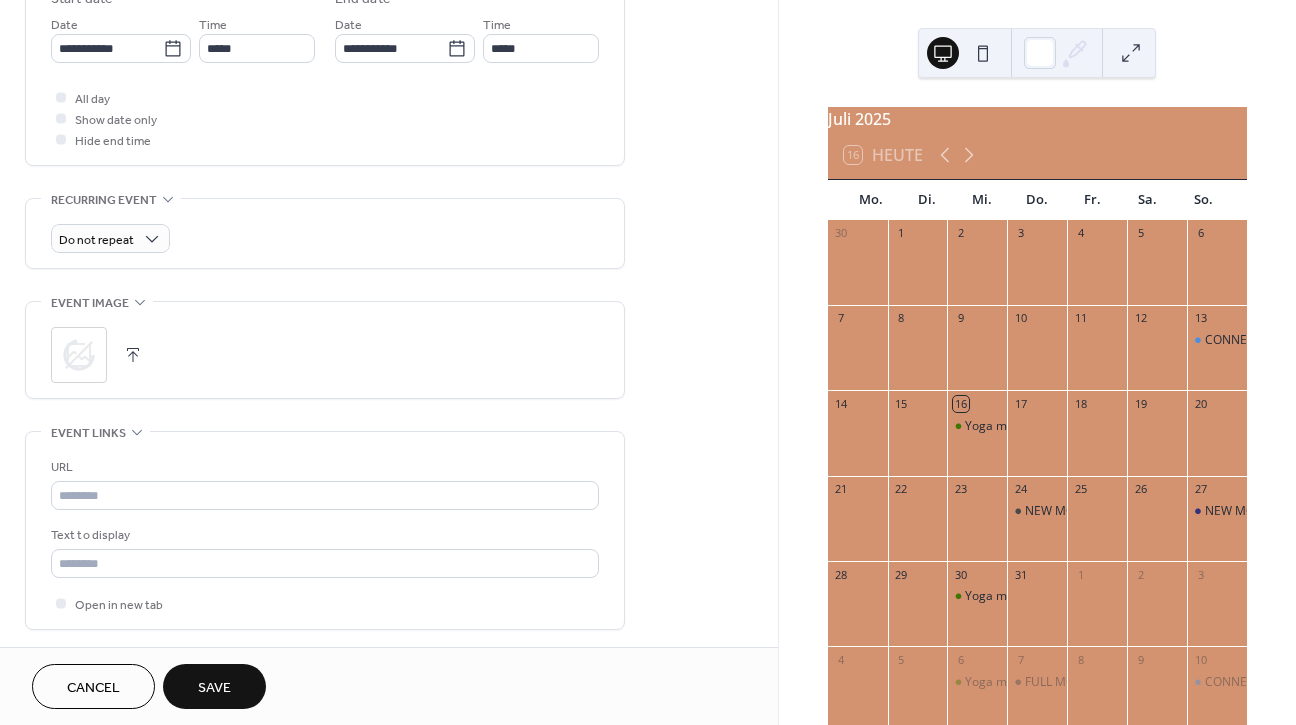 scroll, scrollTop: 686, scrollLeft: 0, axis: vertical 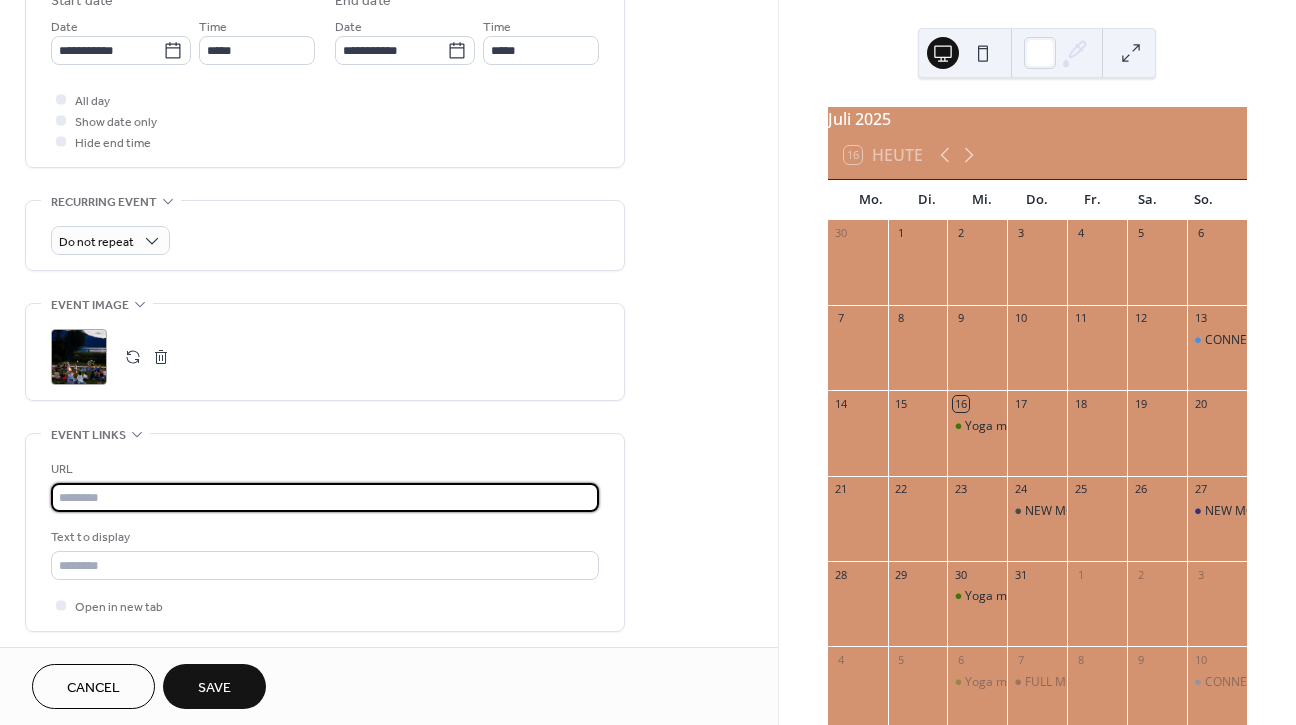 click at bounding box center [325, 497] 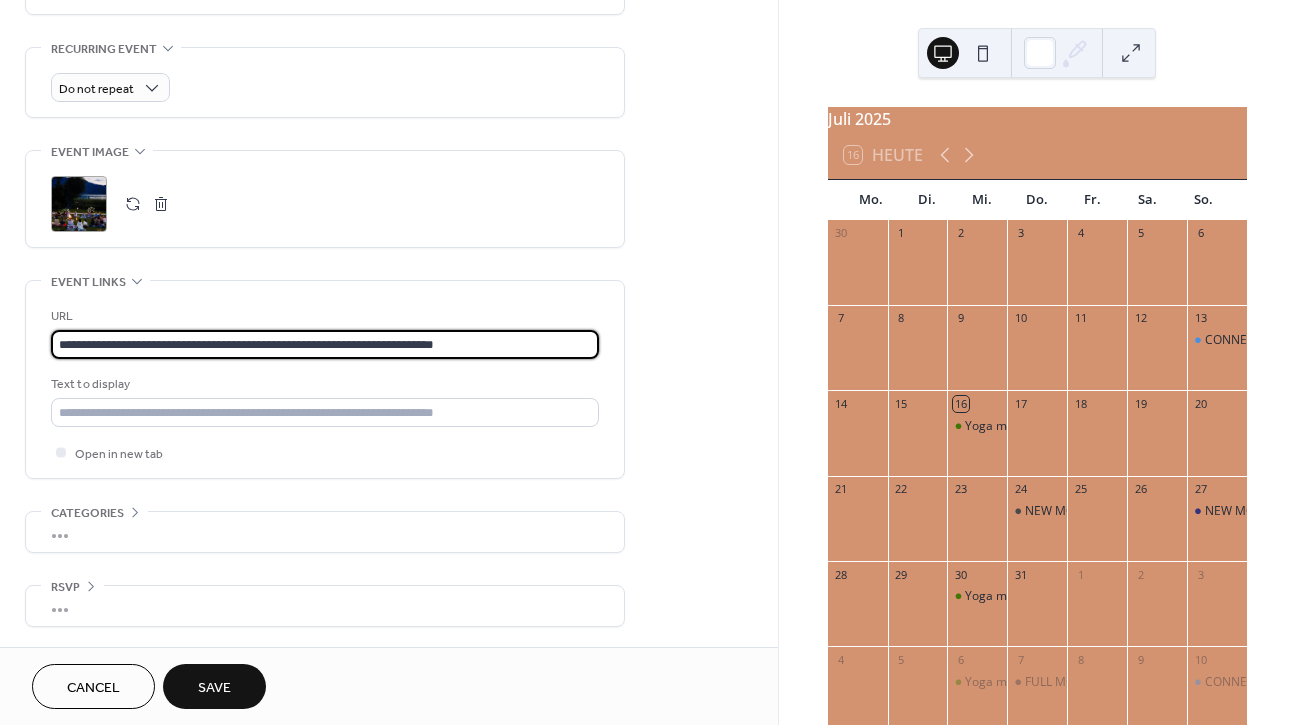 scroll, scrollTop: 849, scrollLeft: 0, axis: vertical 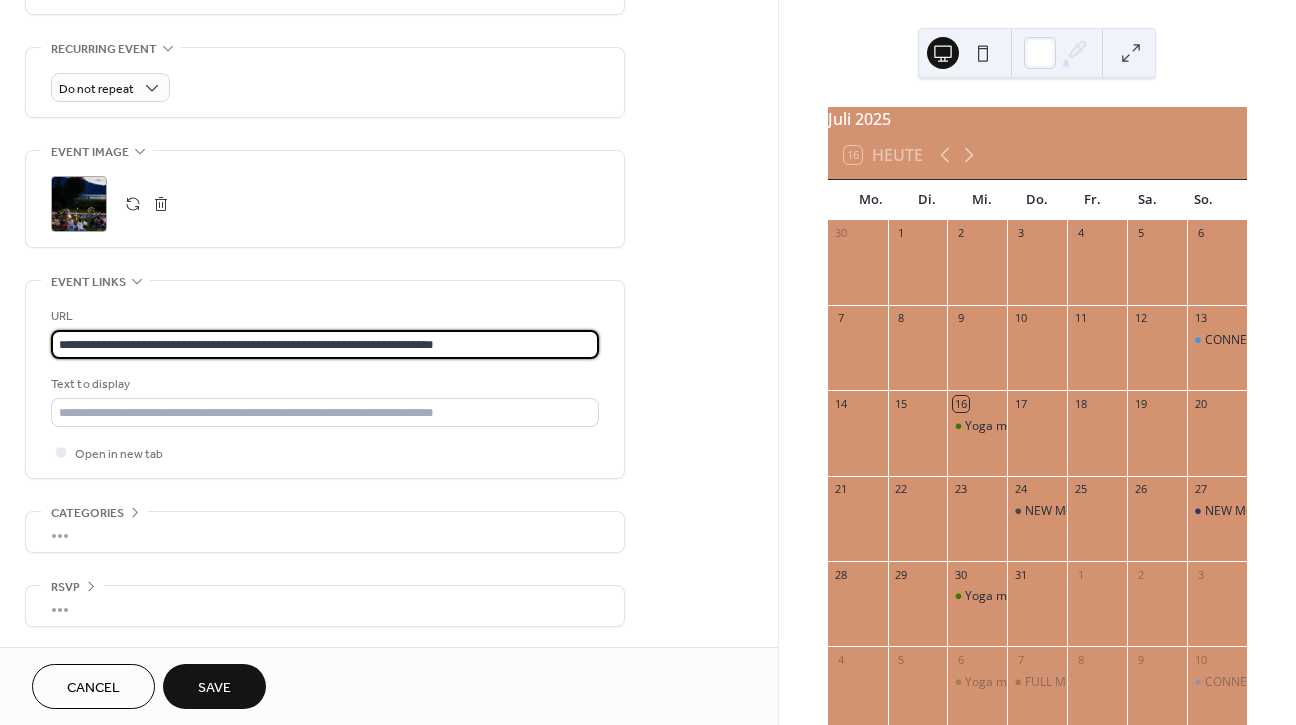 type on "**********" 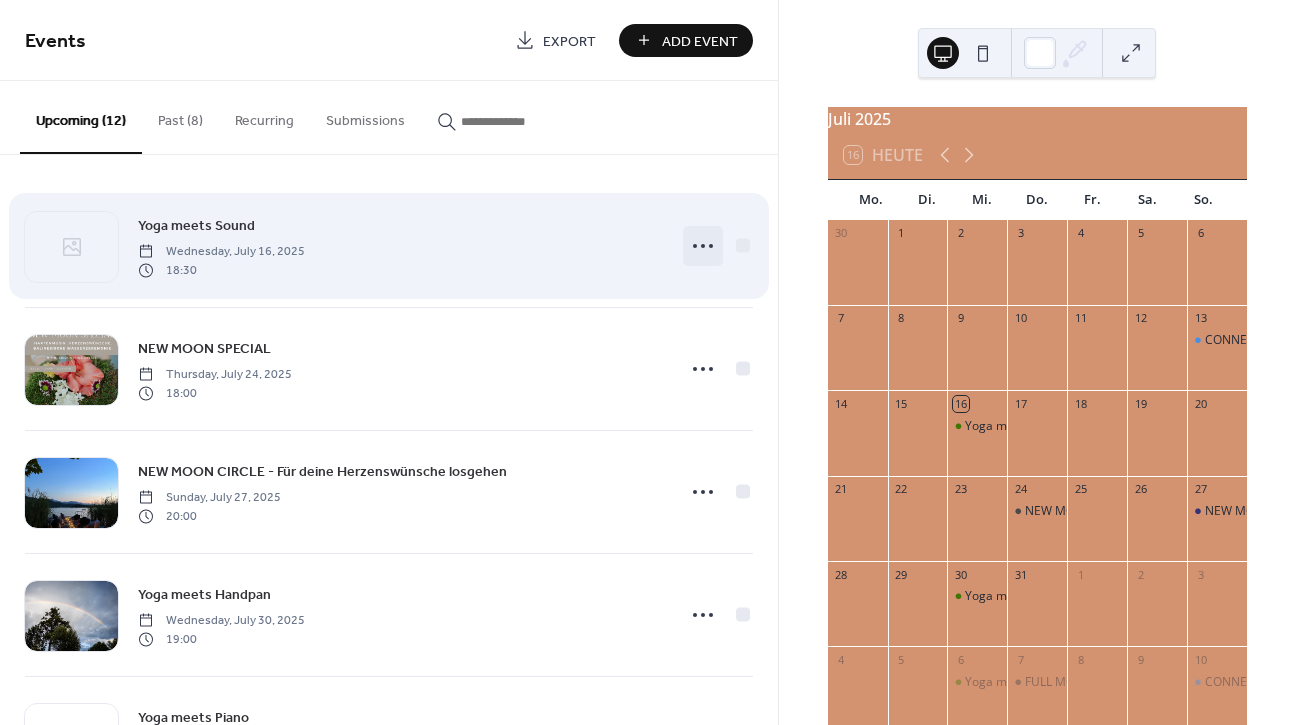 click 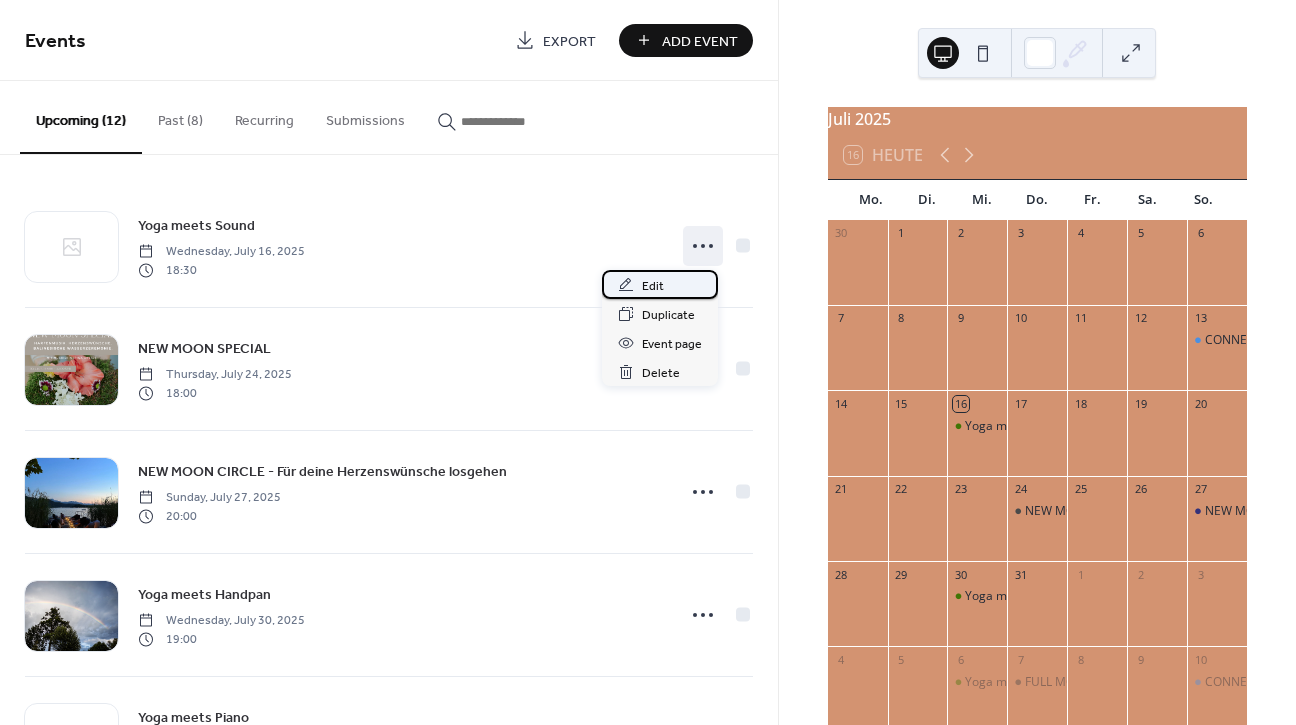 click on "Edit" at bounding box center (660, 284) 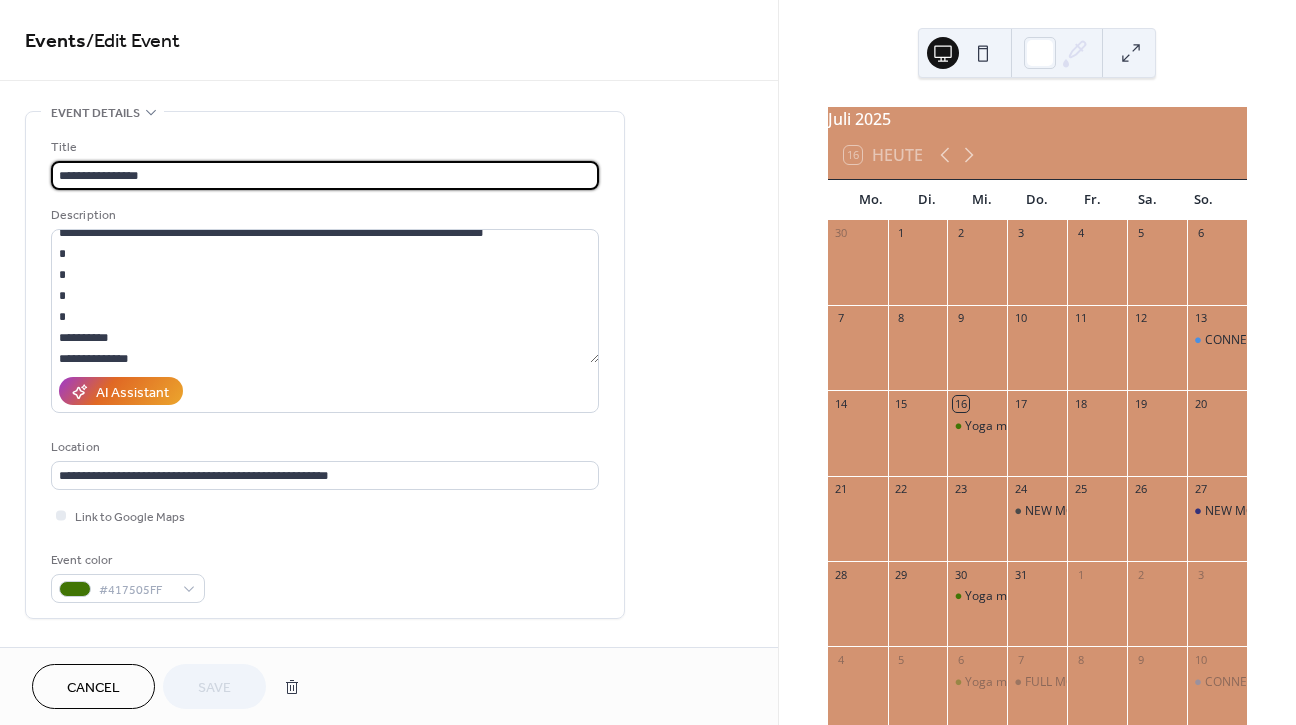 scroll, scrollTop: 430, scrollLeft: 0, axis: vertical 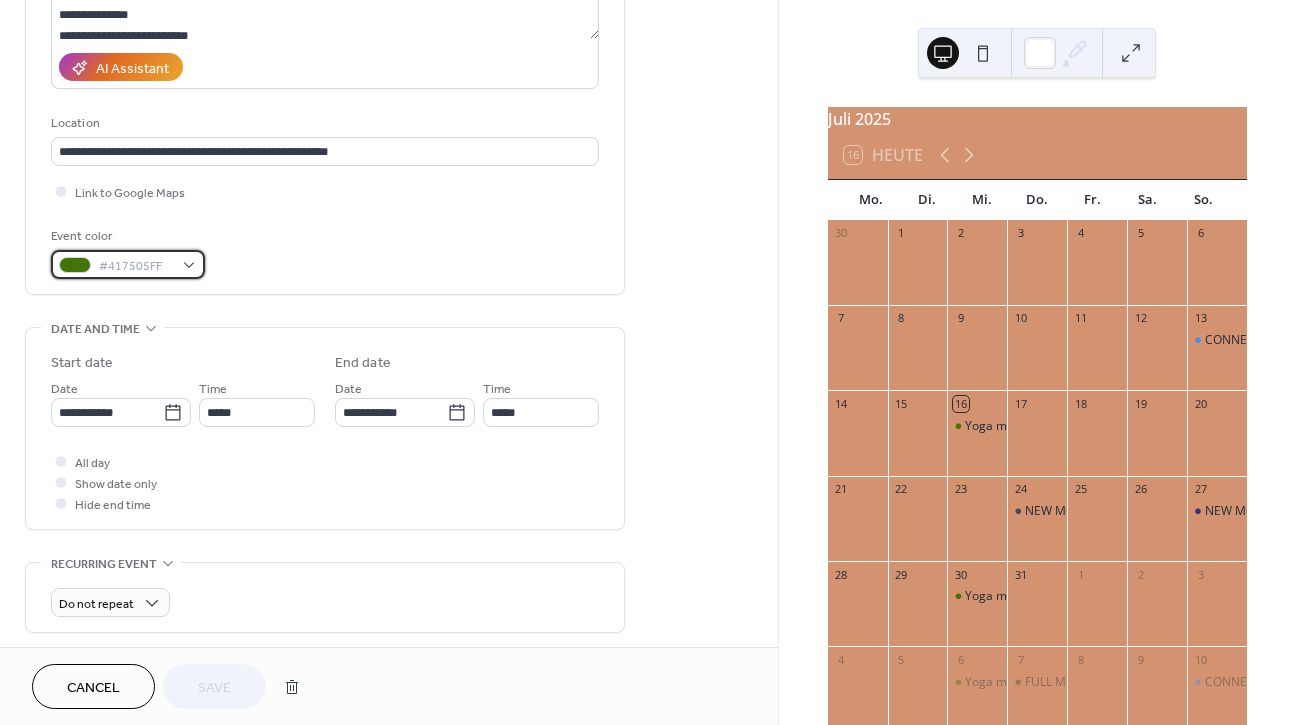 click at bounding box center [75, 265] 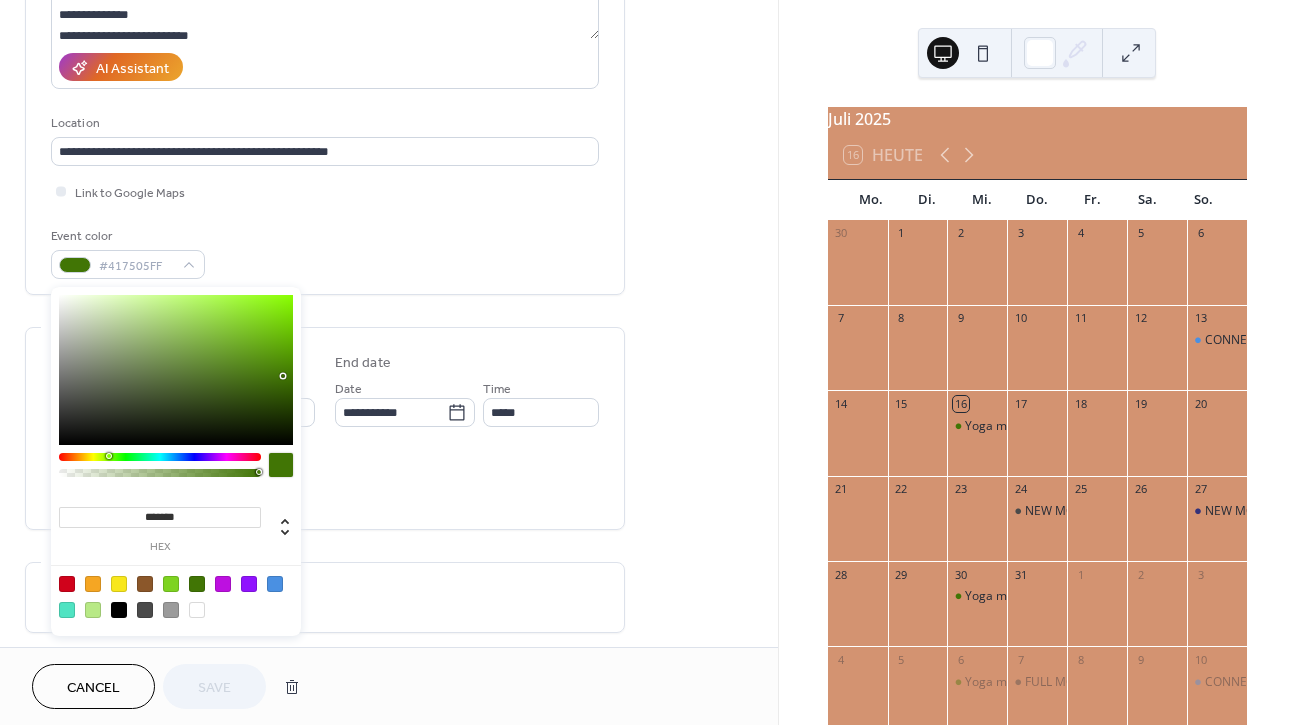 type on "*******" 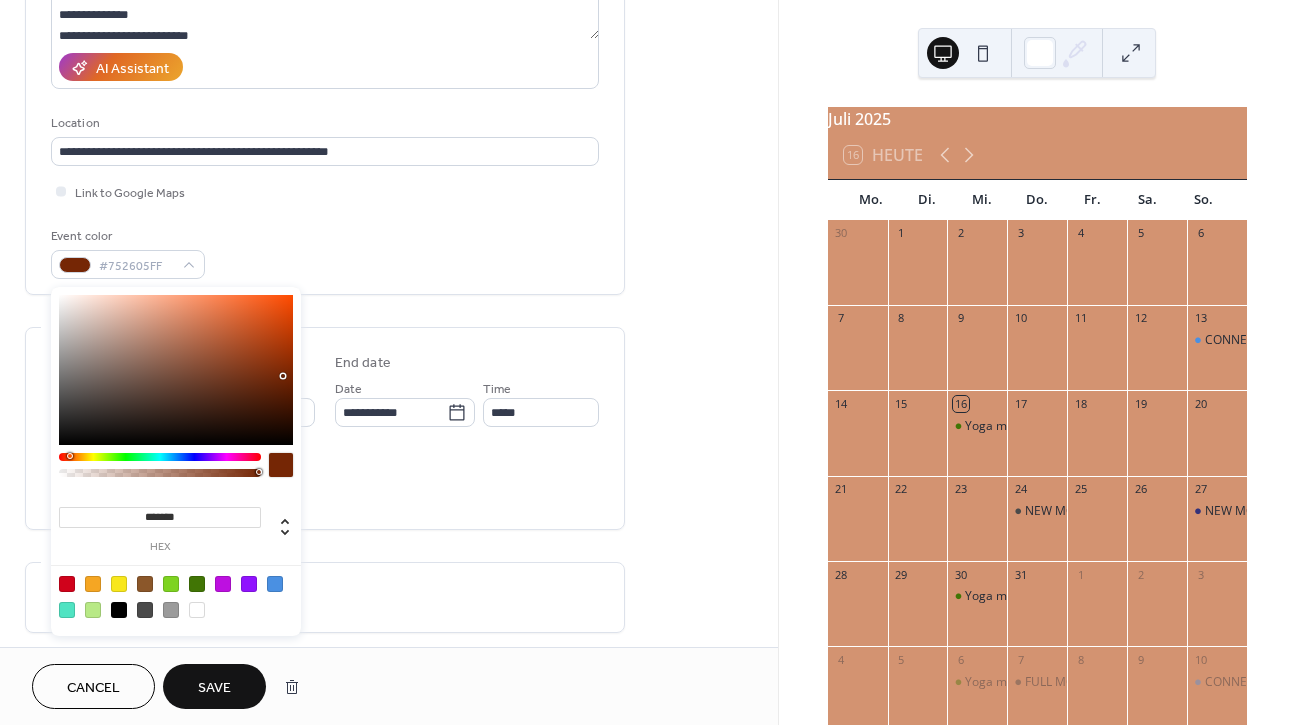 click at bounding box center (160, 457) 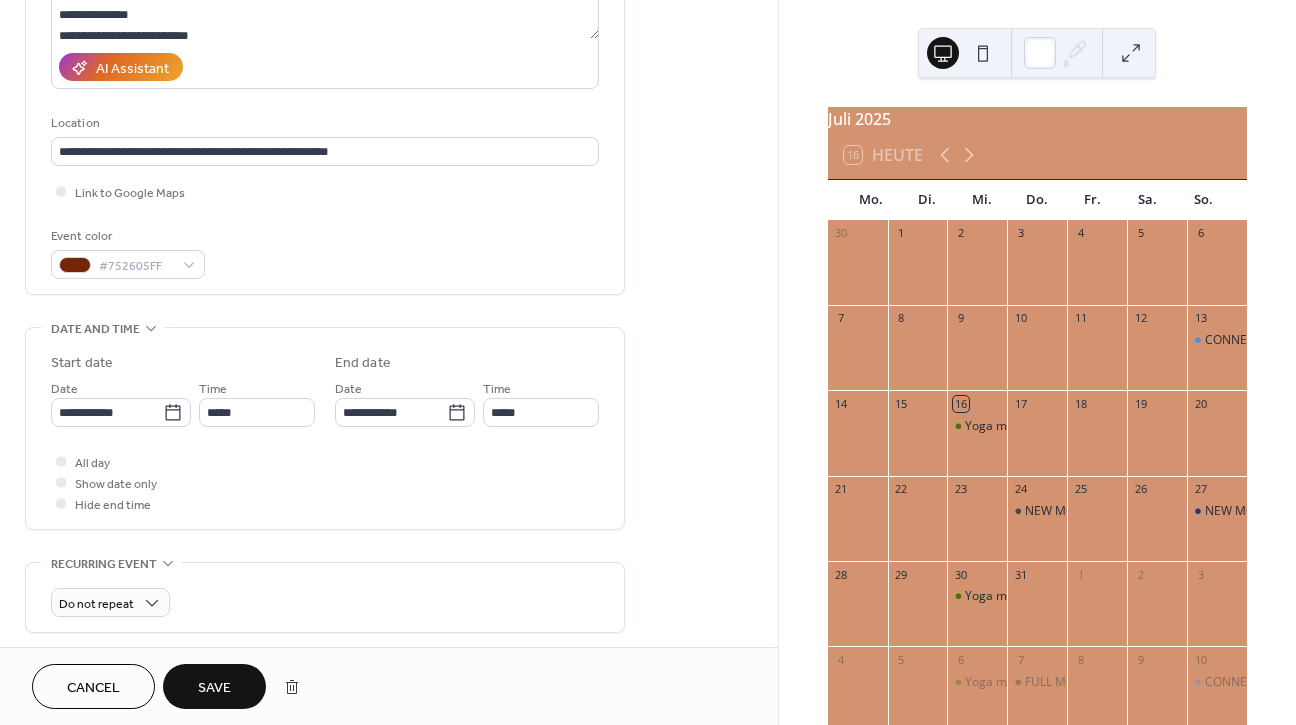 click on "All day Show date only Hide end time" at bounding box center [325, 482] 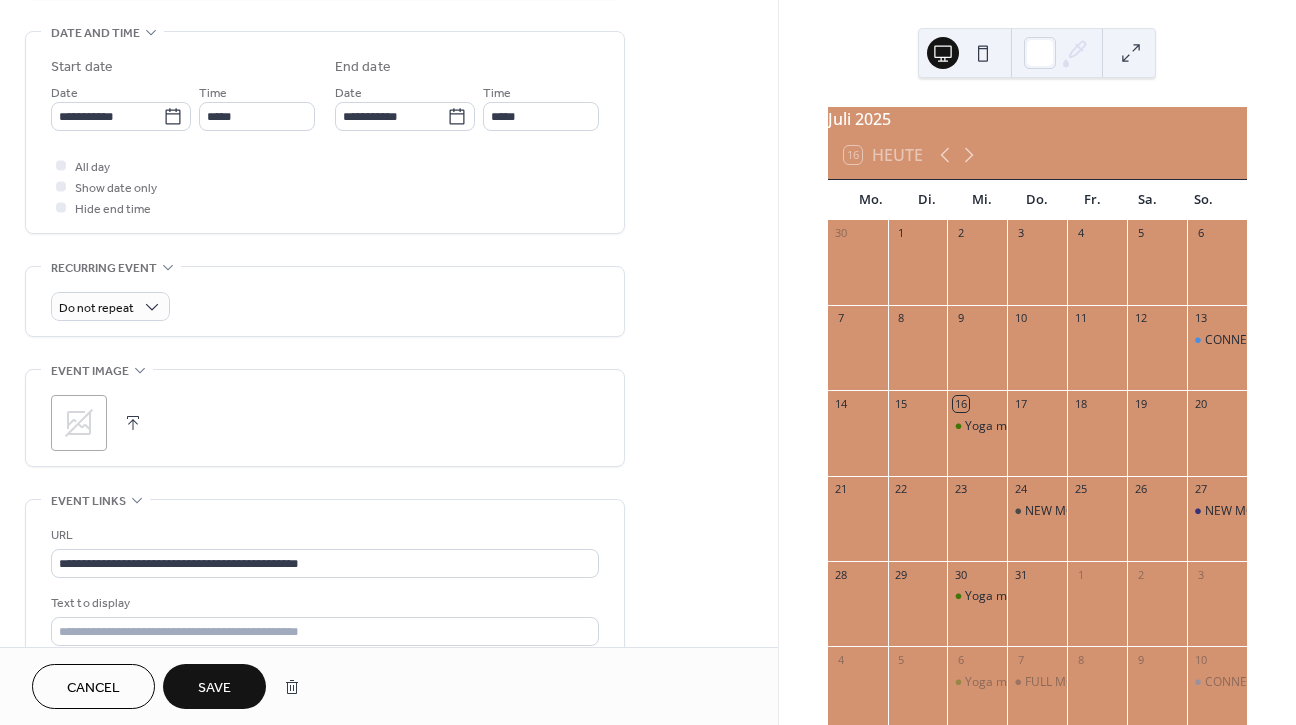 scroll, scrollTop: 624, scrollLeft: 0, axis: vertical 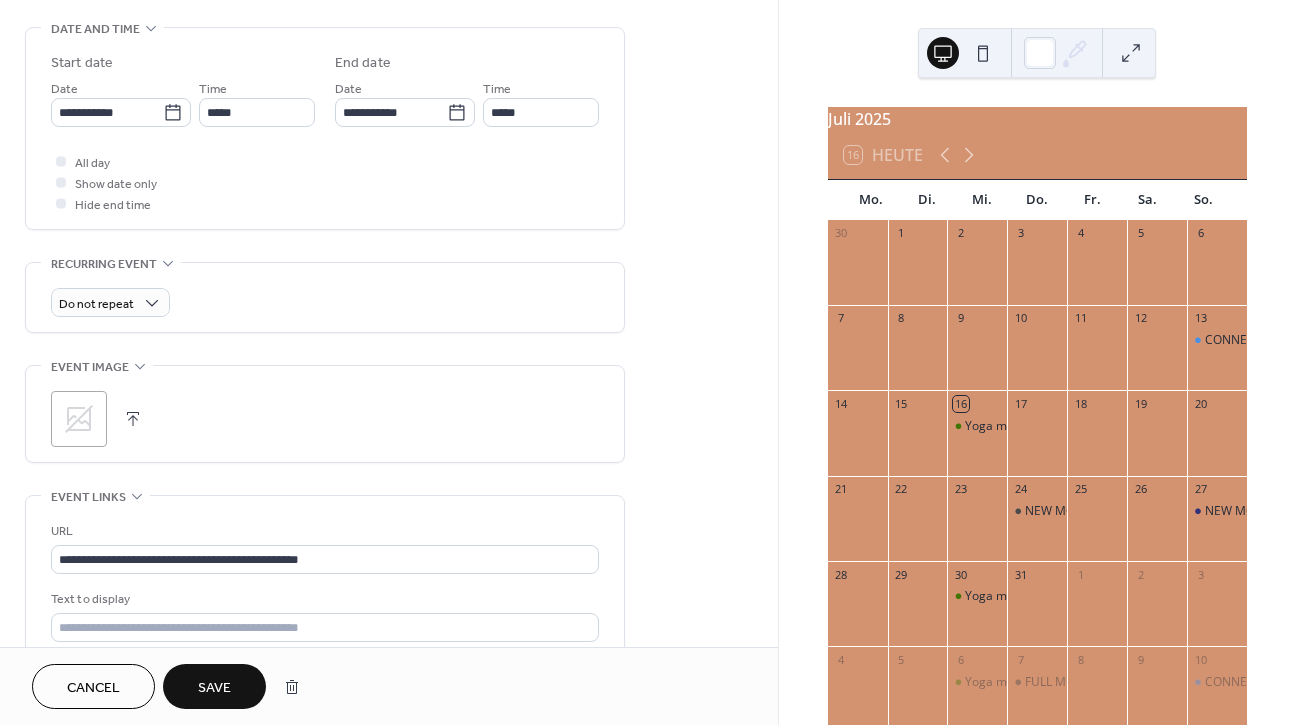 click 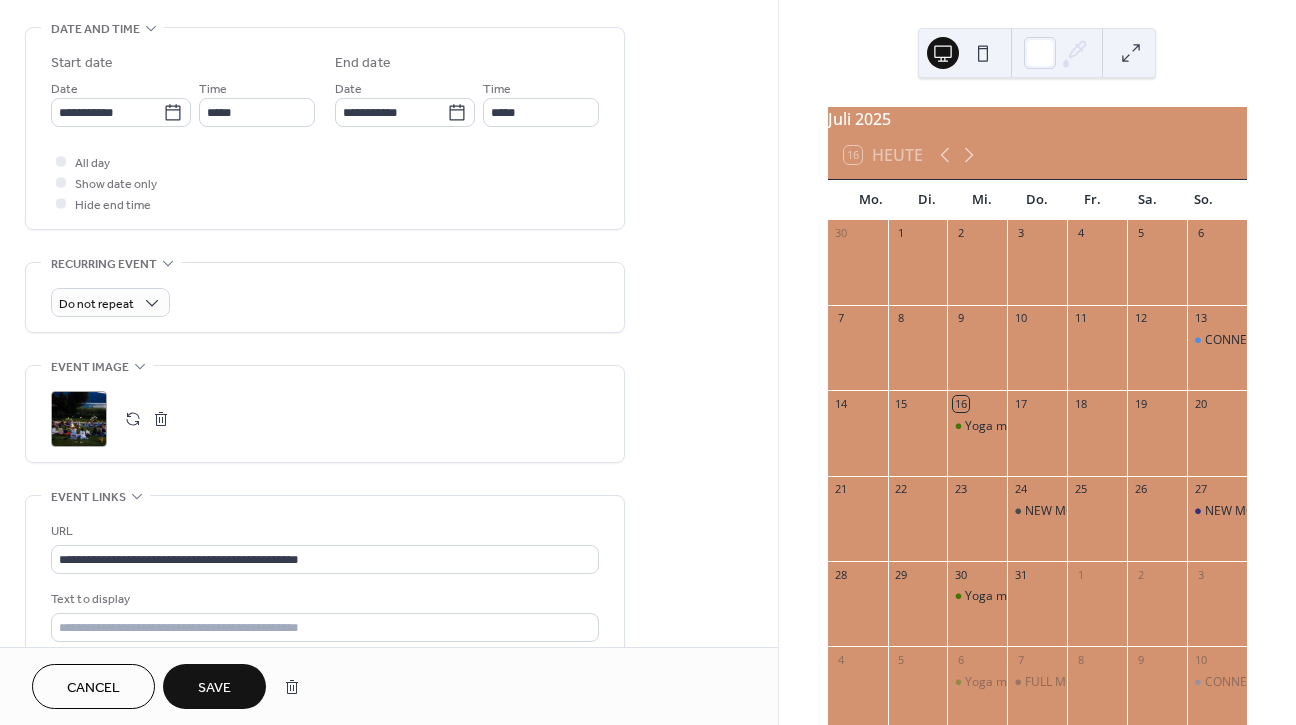 click on "Save" at bounding box center (214, 686) 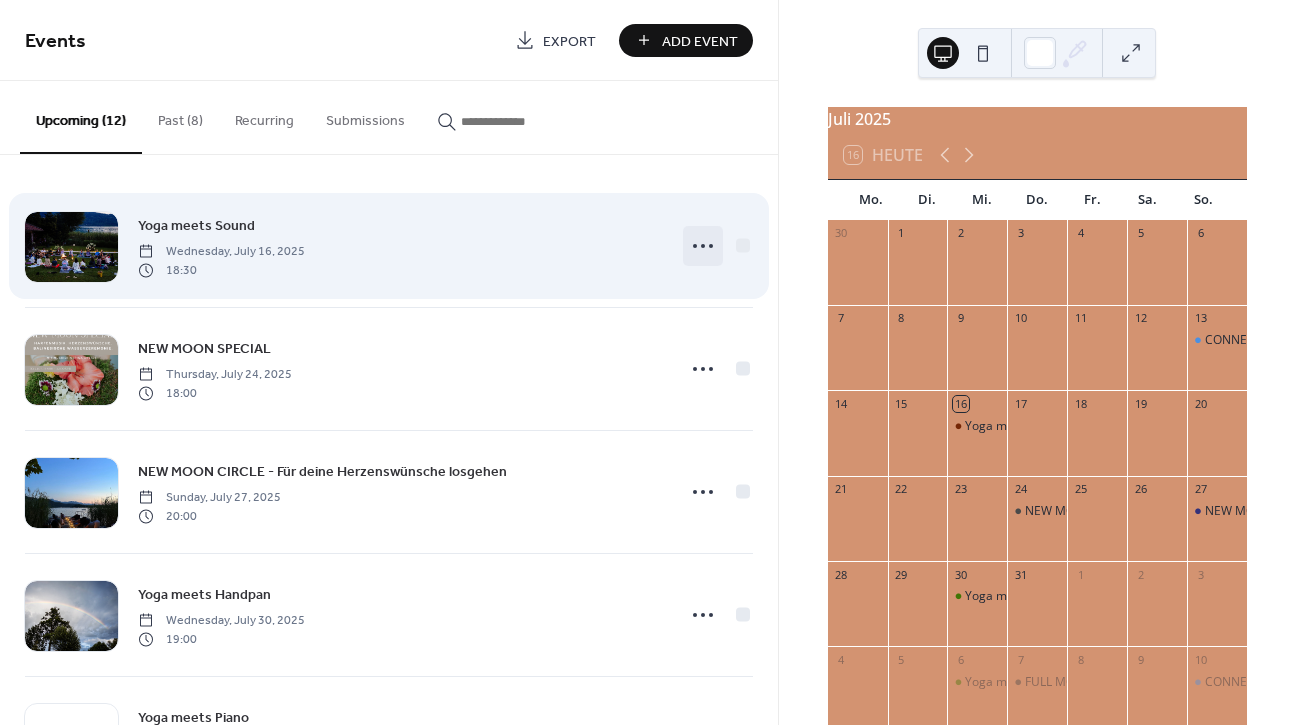 scroll, scrollTop: 0, scrollLeft: 0, axis: both 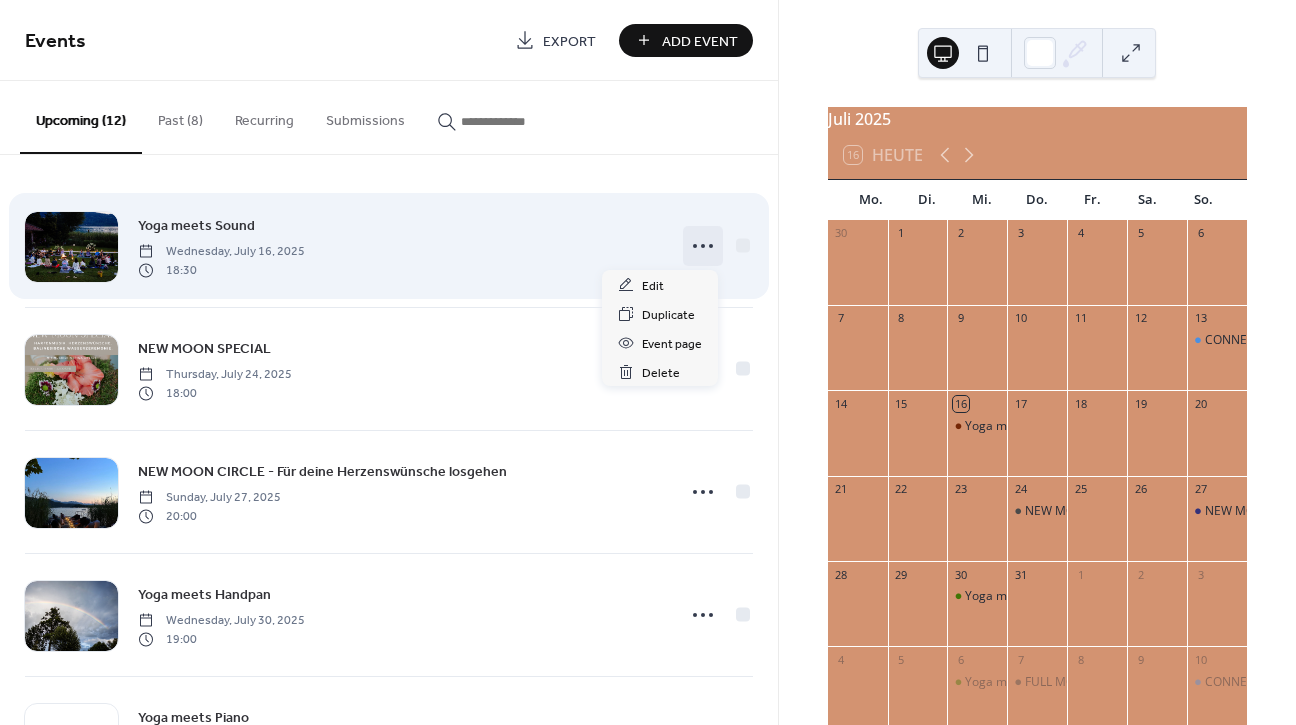 click 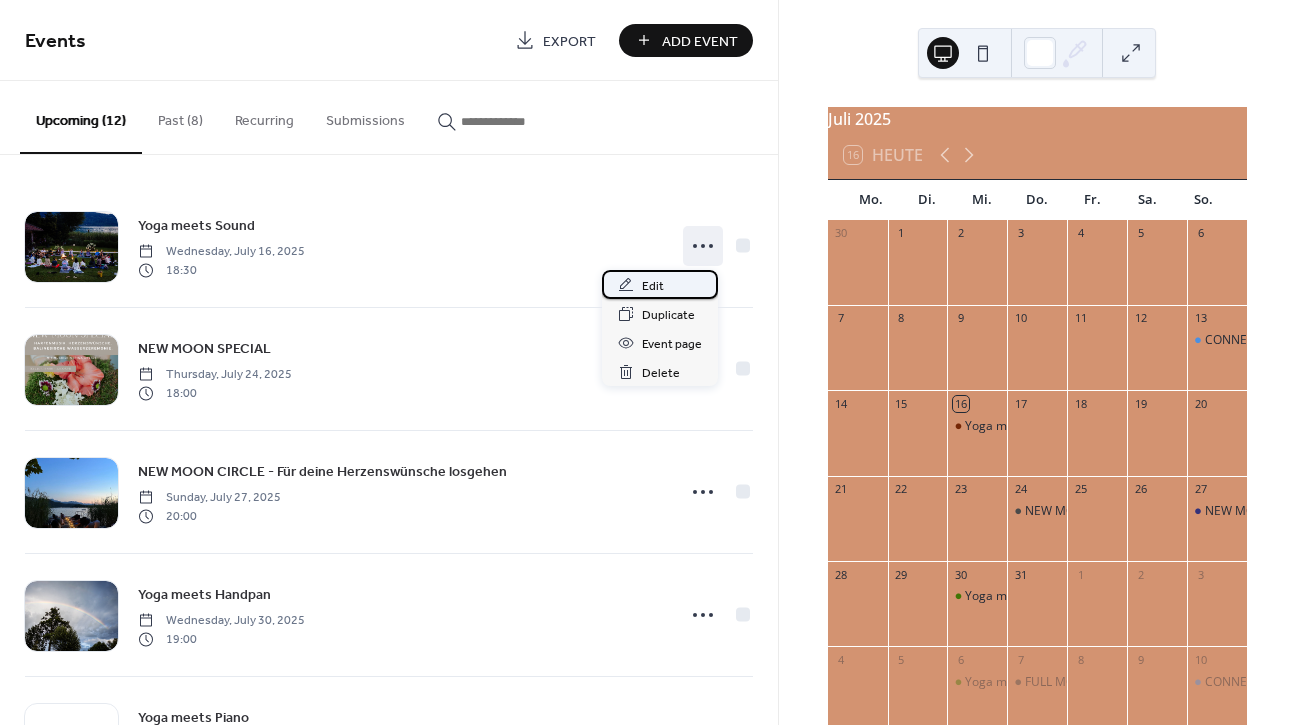 click on "Edit" at bounding box center [660, 284] 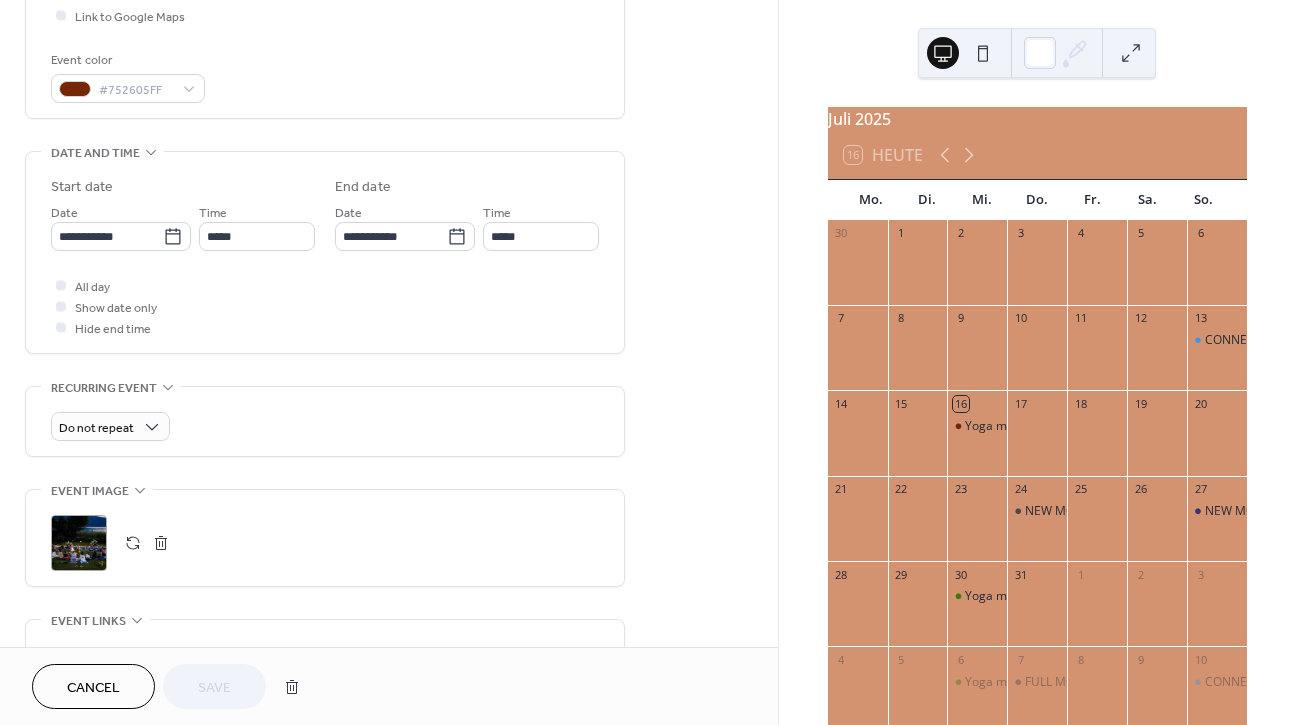 scroll, scrollTop: 504, scrollLeft: 0, axis: vertical 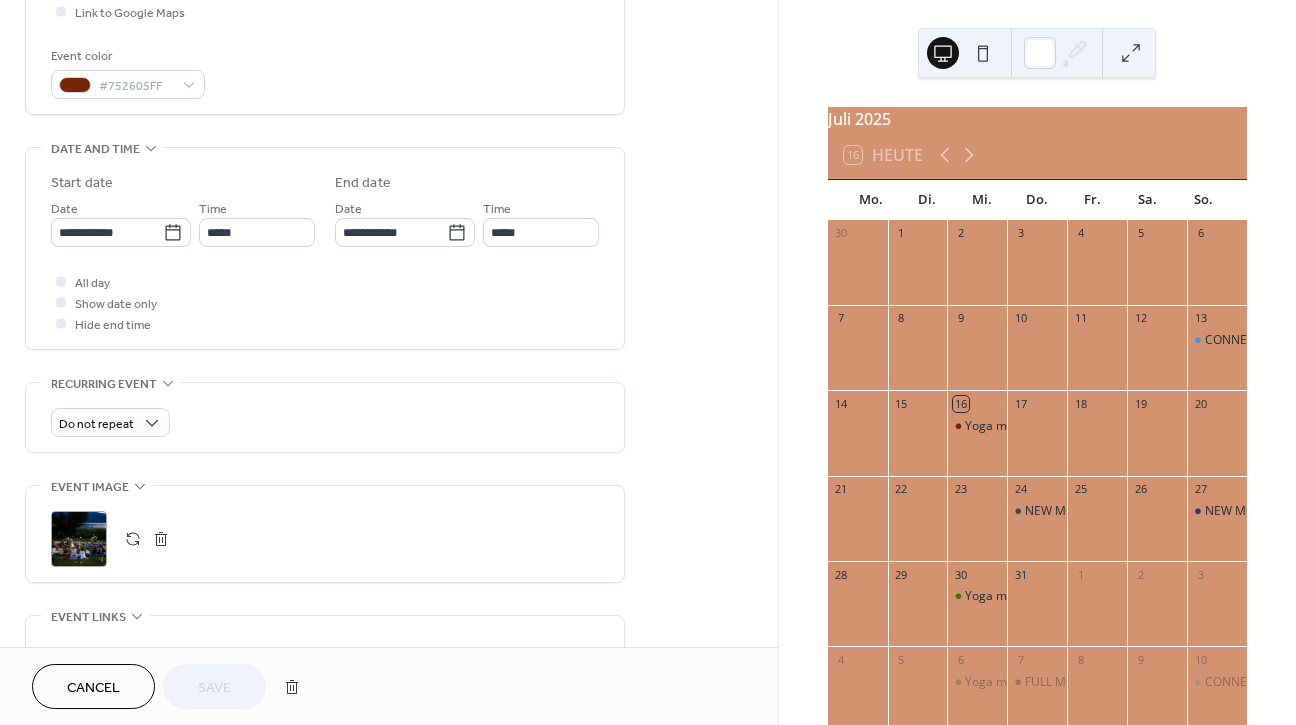 click at bounding box center [133, 539] 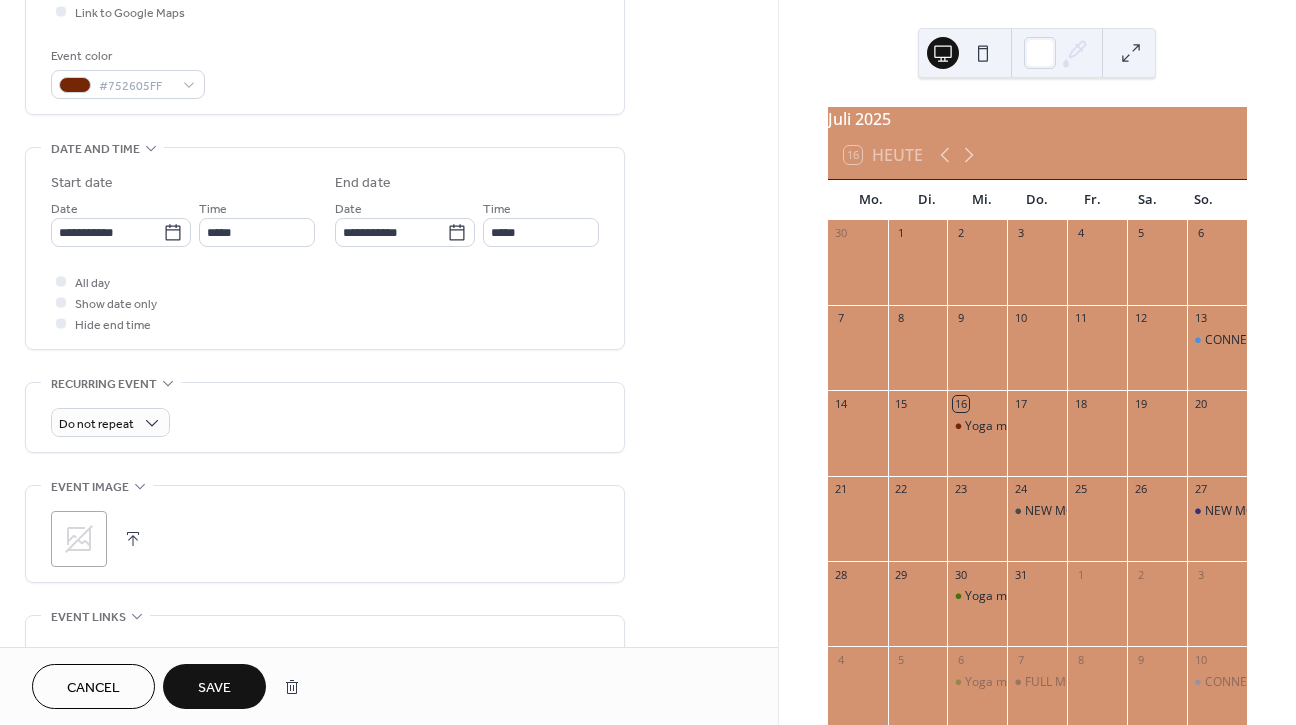 click on "Save" at bounding box center (214, 688) 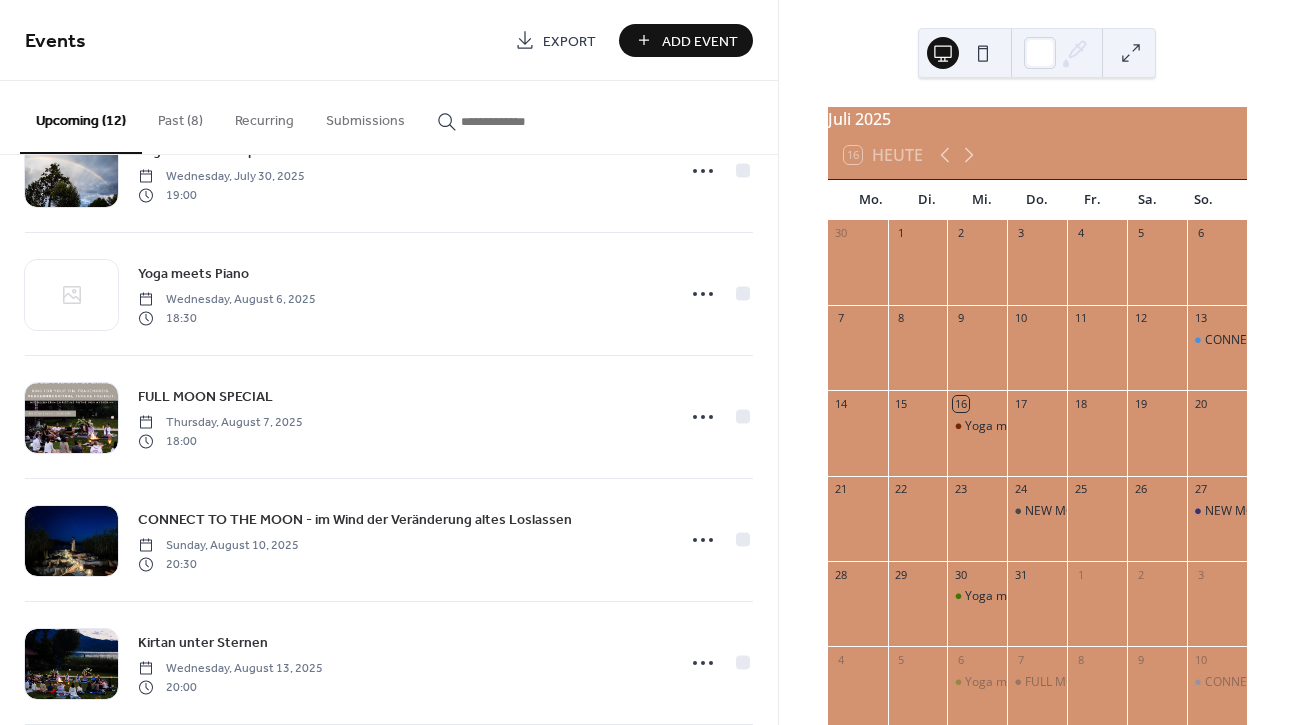scroll, scrollTop: 450, scrollLeft: 0, axis: vertical 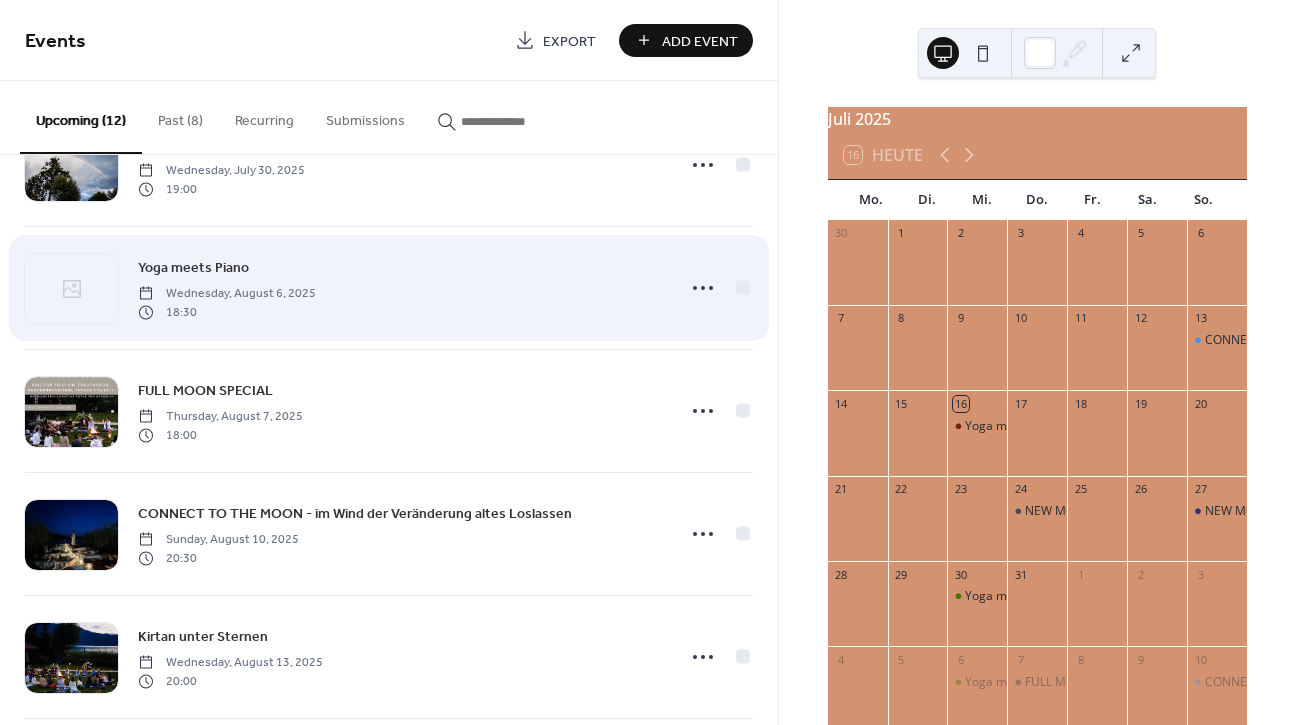 click at bounding box center [71, 289] 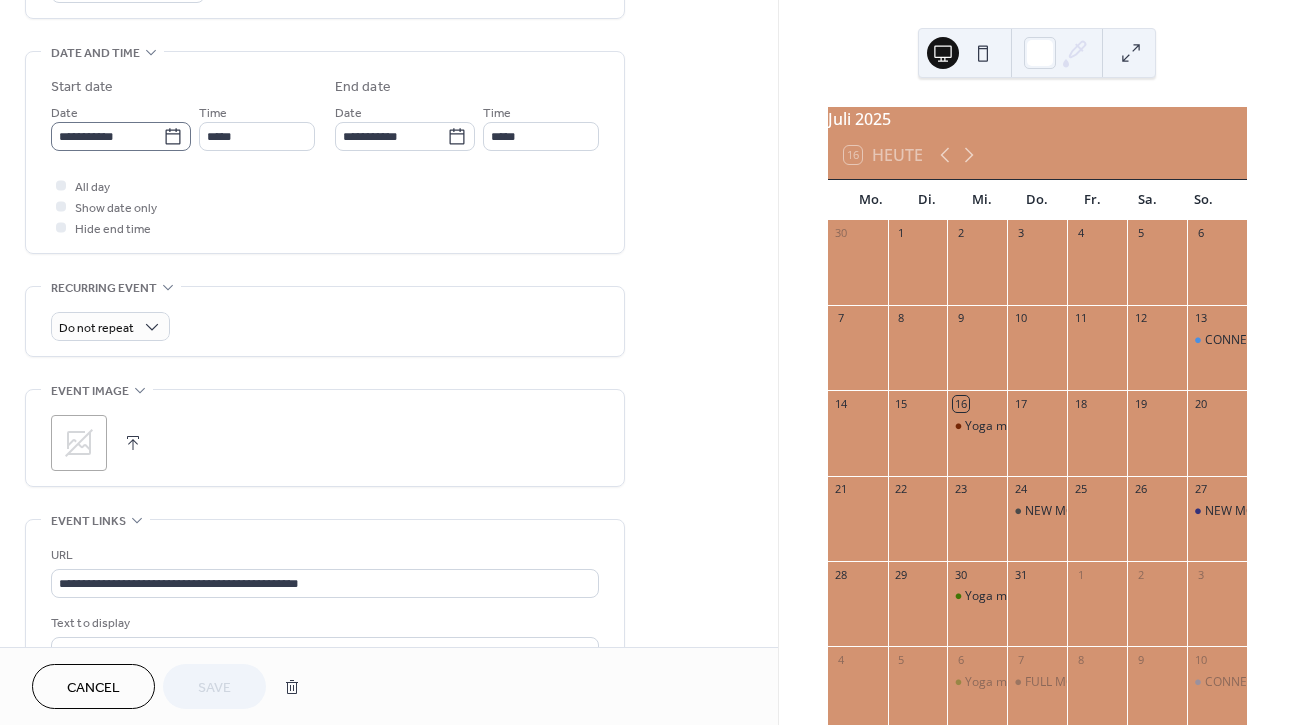 scroll, scrollTop: 647, scrollLeft: 0, axis: vertical 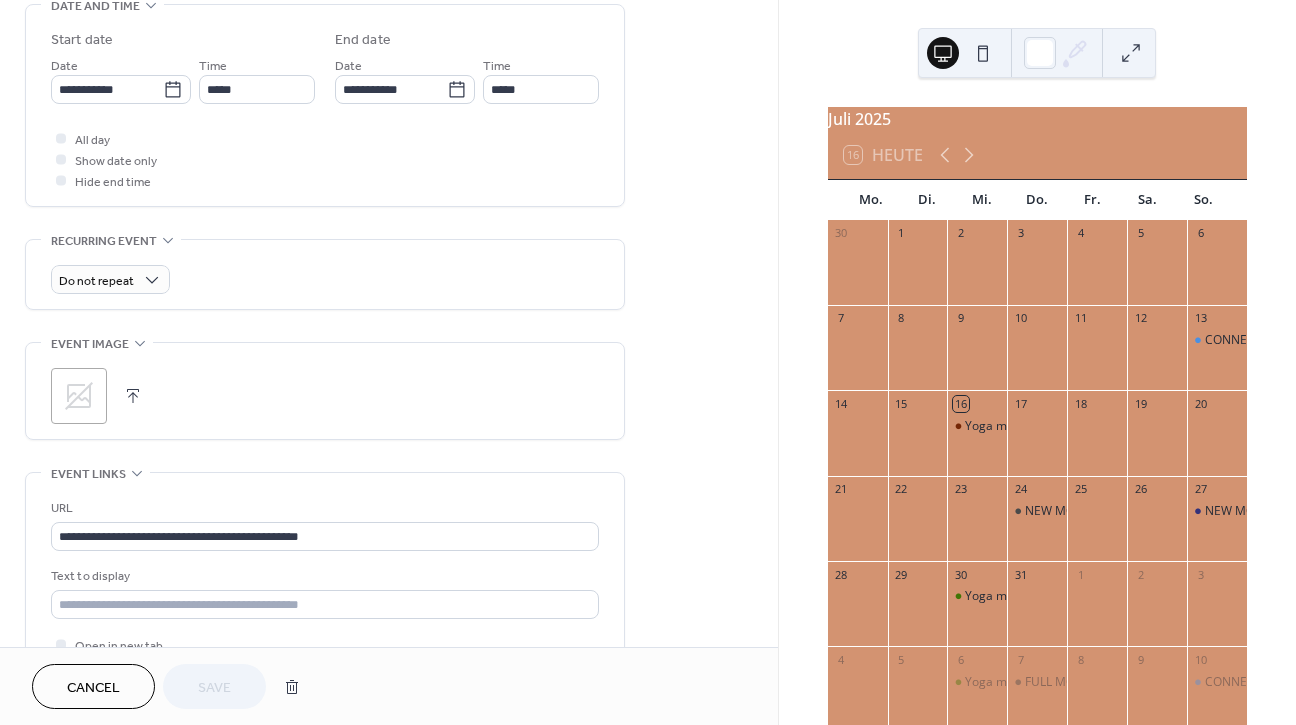 click 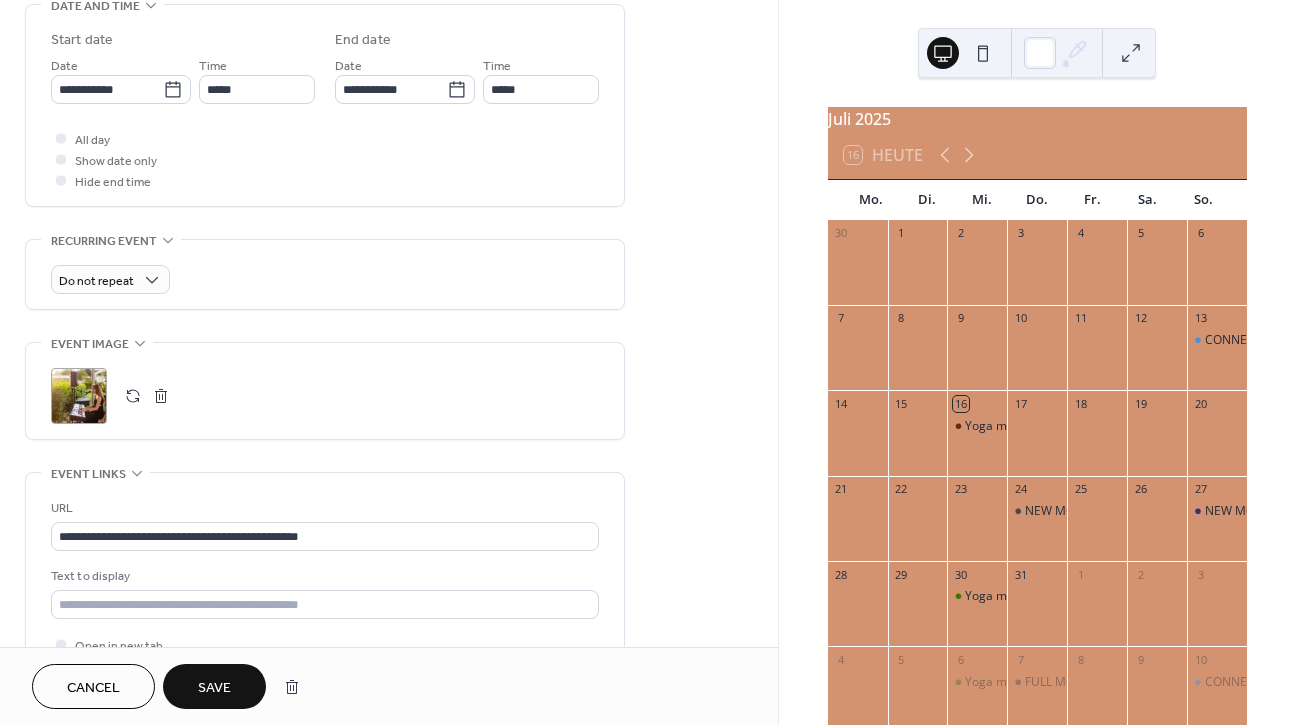 click on "Save" at bounding box center (214, 688) 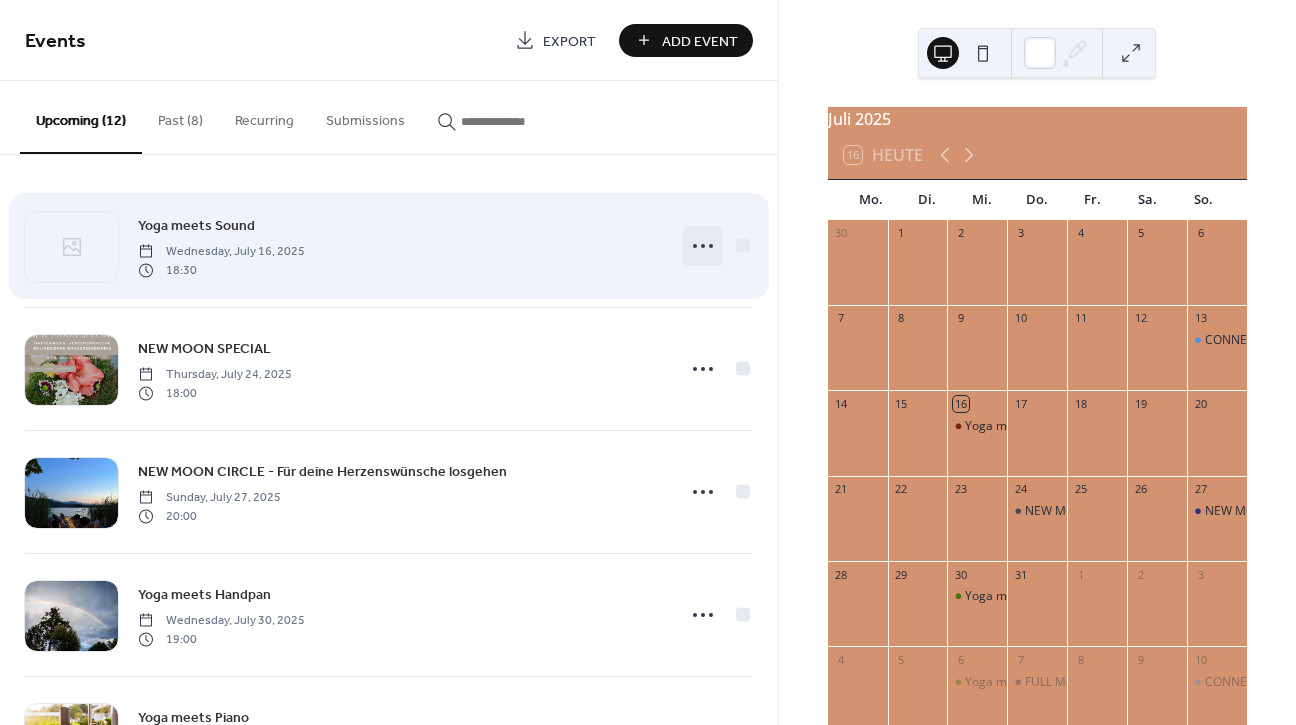 click 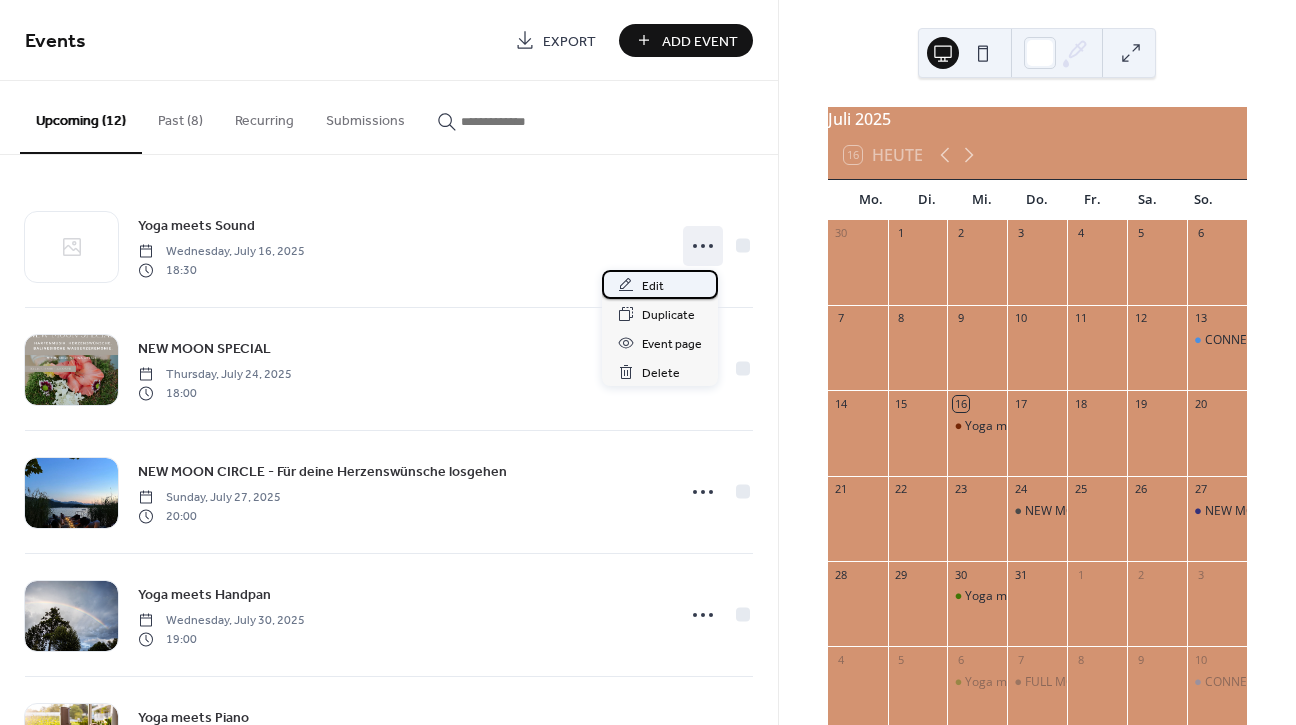 click on "Edit" at bounding box center (660, 284) 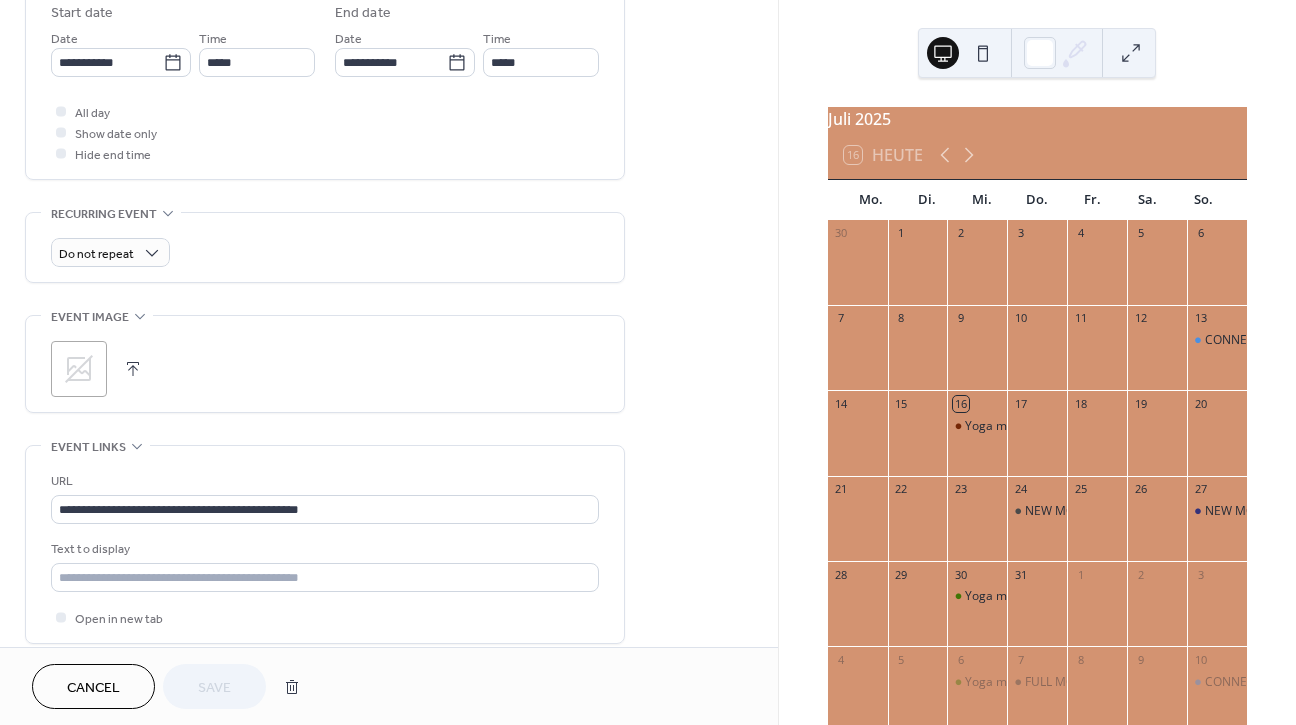 scroll, scrollTop: 719, scrollLeft: 0, axis: vertical 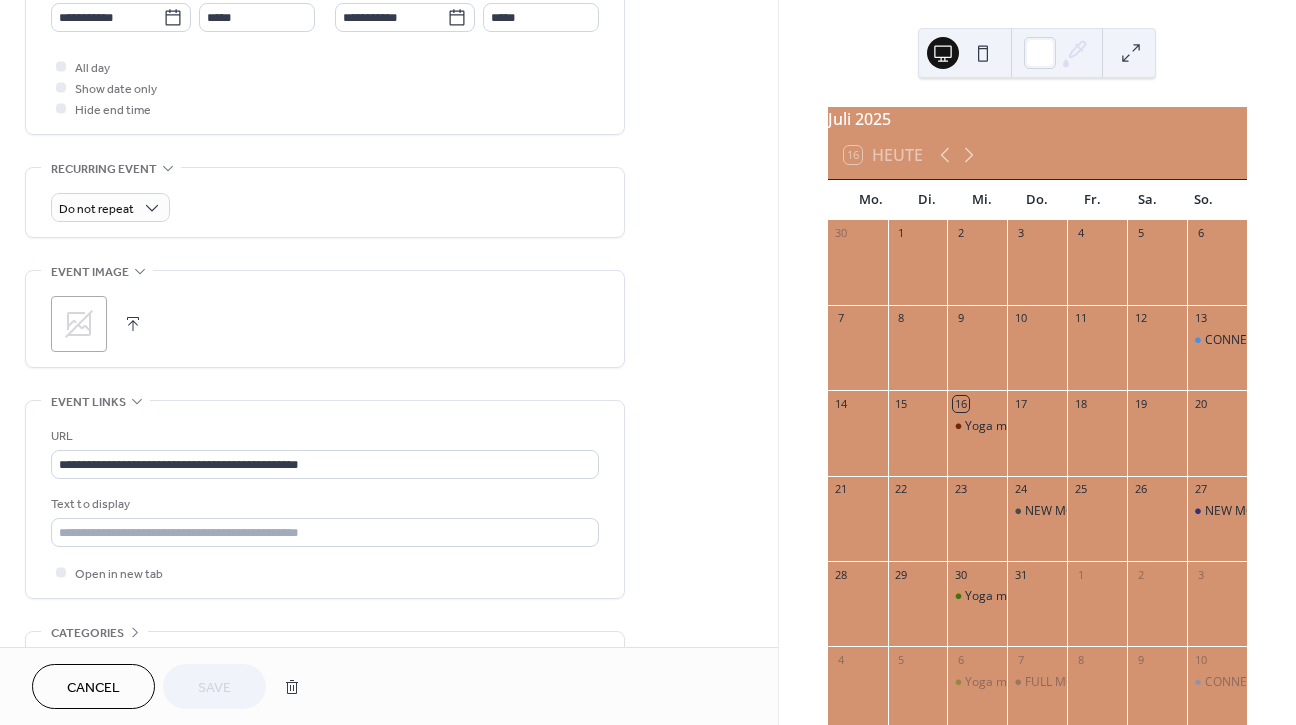 click 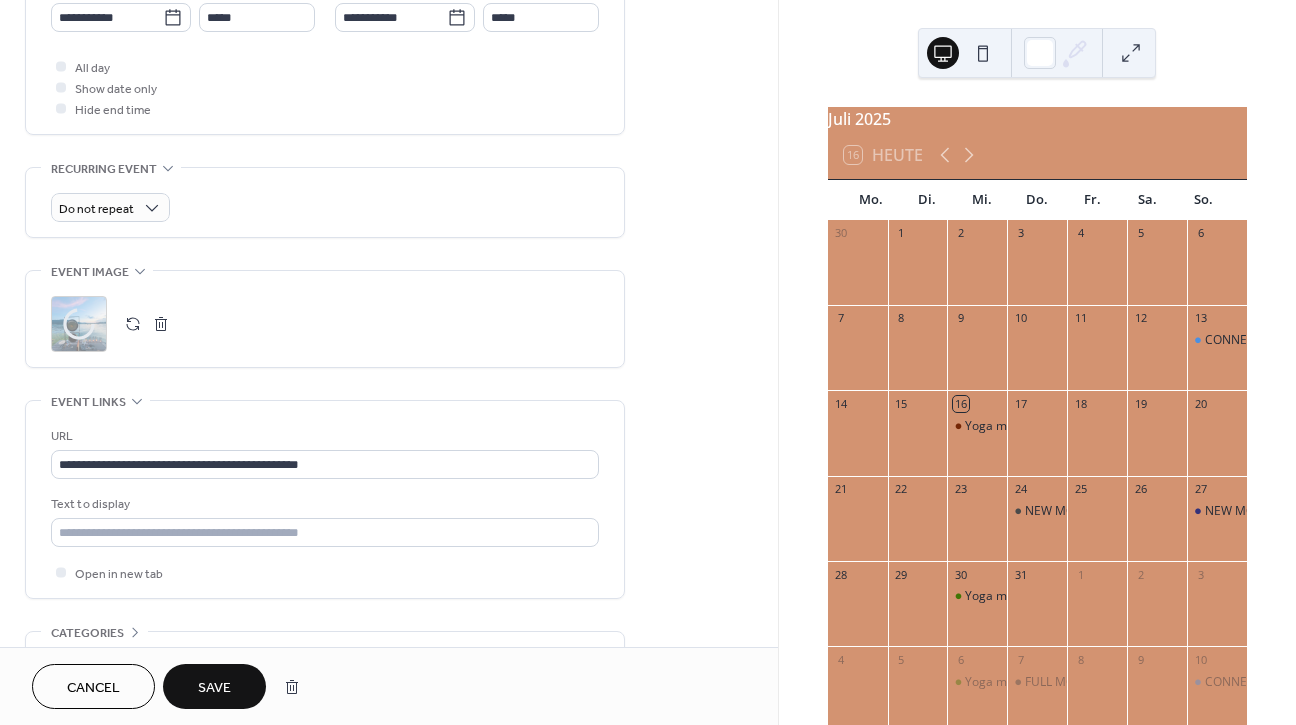 click on "Save" at bounding box center (214, 688) 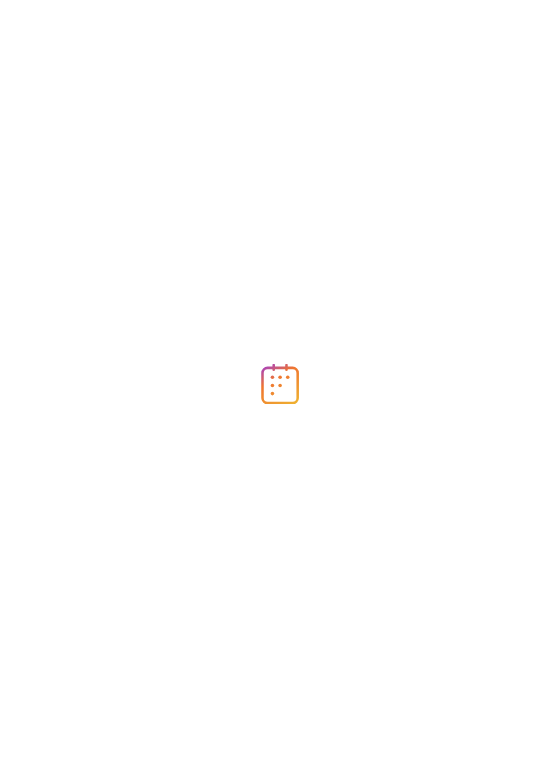 scroll, scrollTop: 0, scrollLeft: 0, axis: both 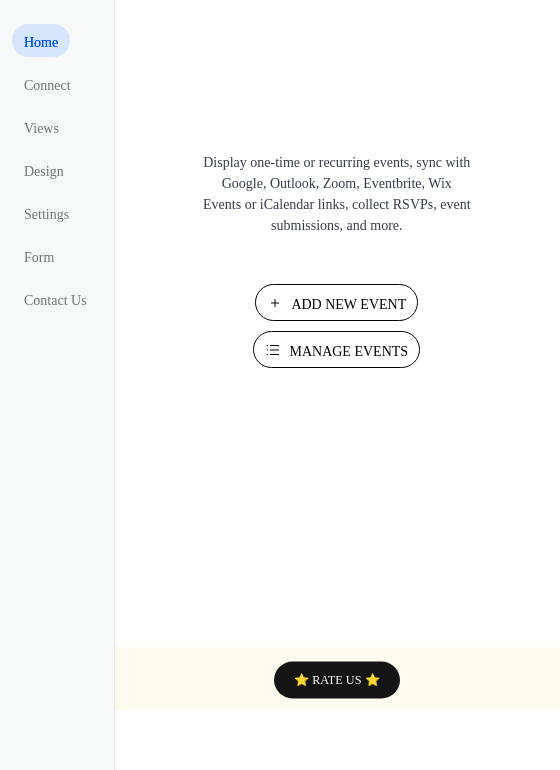 click on "Manage Events" at bounding box center (348, 351) 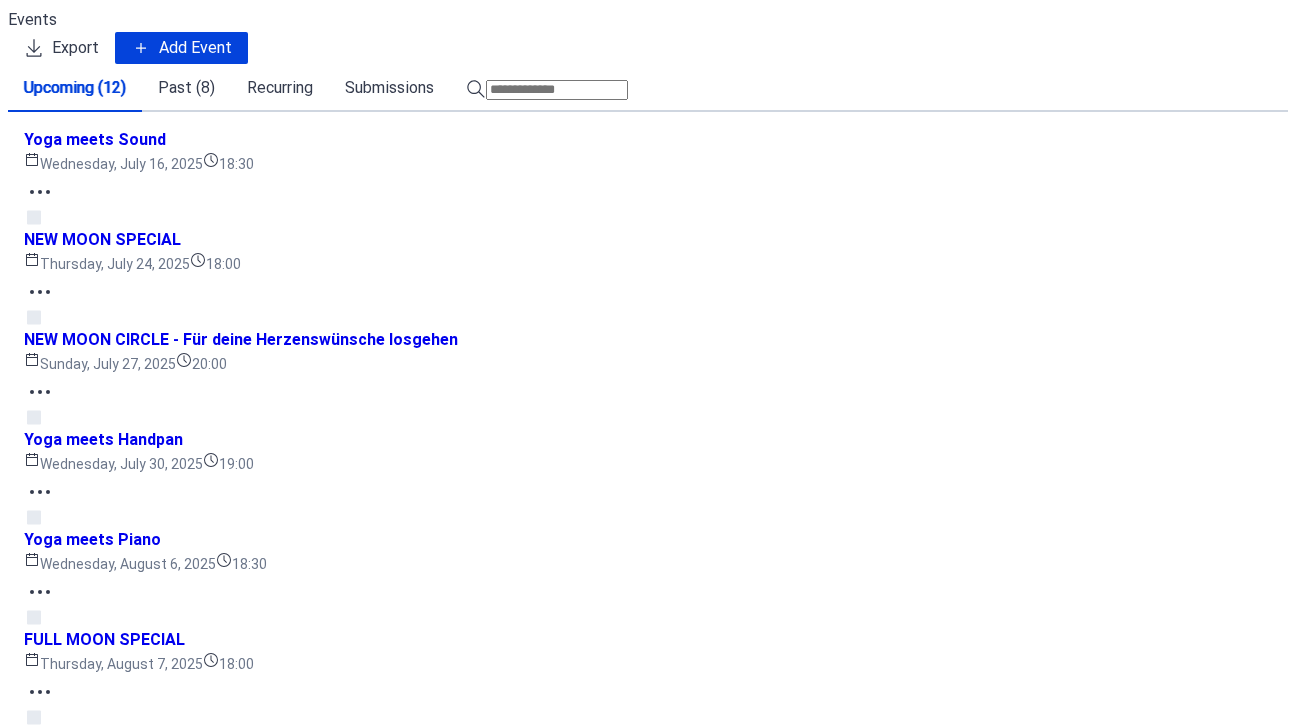 scroll, scrollTop: 0, scrollLeft: 0, axis: both 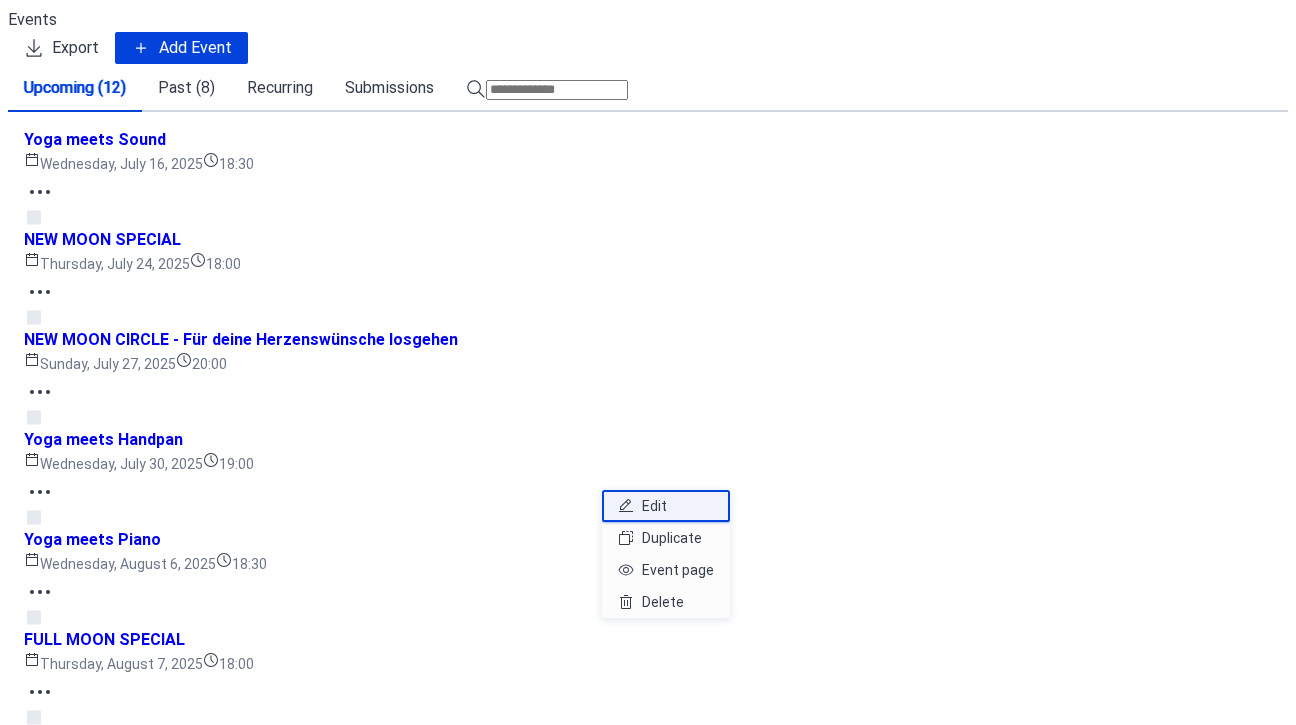 click on "Edit" at bounding box center [654, 506] 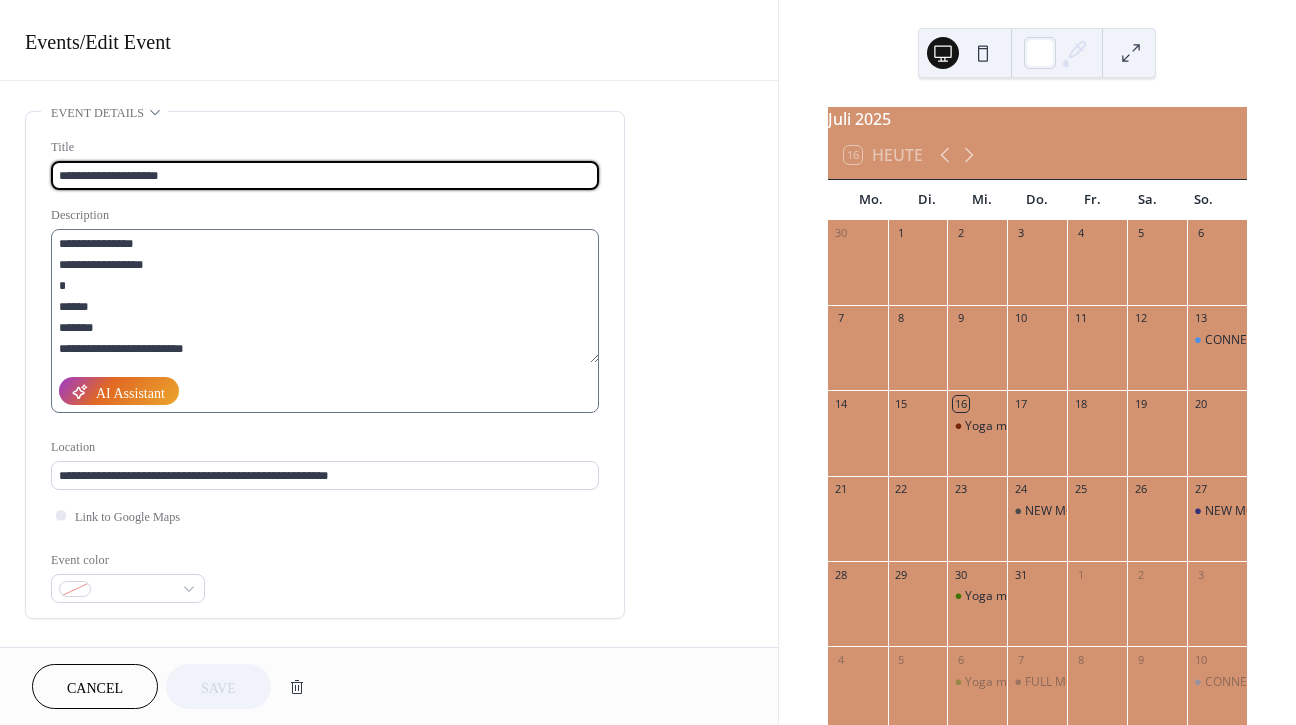scroll, scrollTop: 861, scrollLeft: 0, axis: vertical 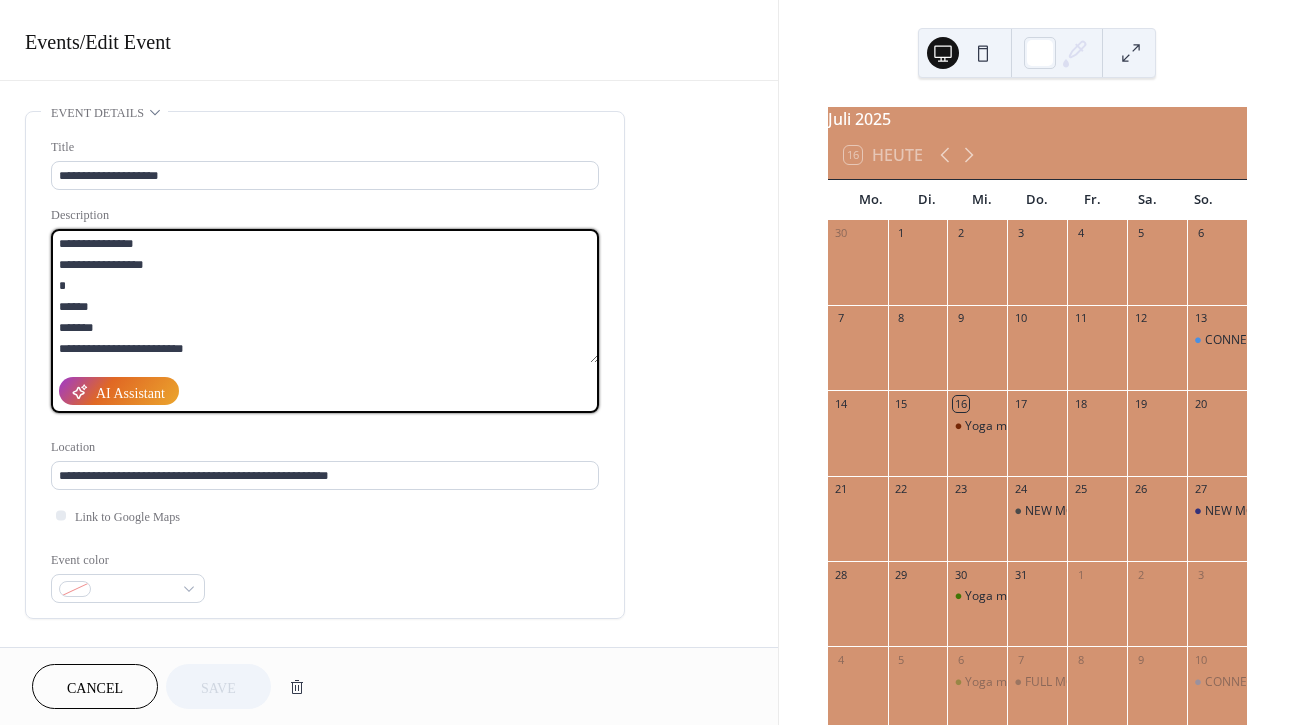 click at bounding box center (325, 296) 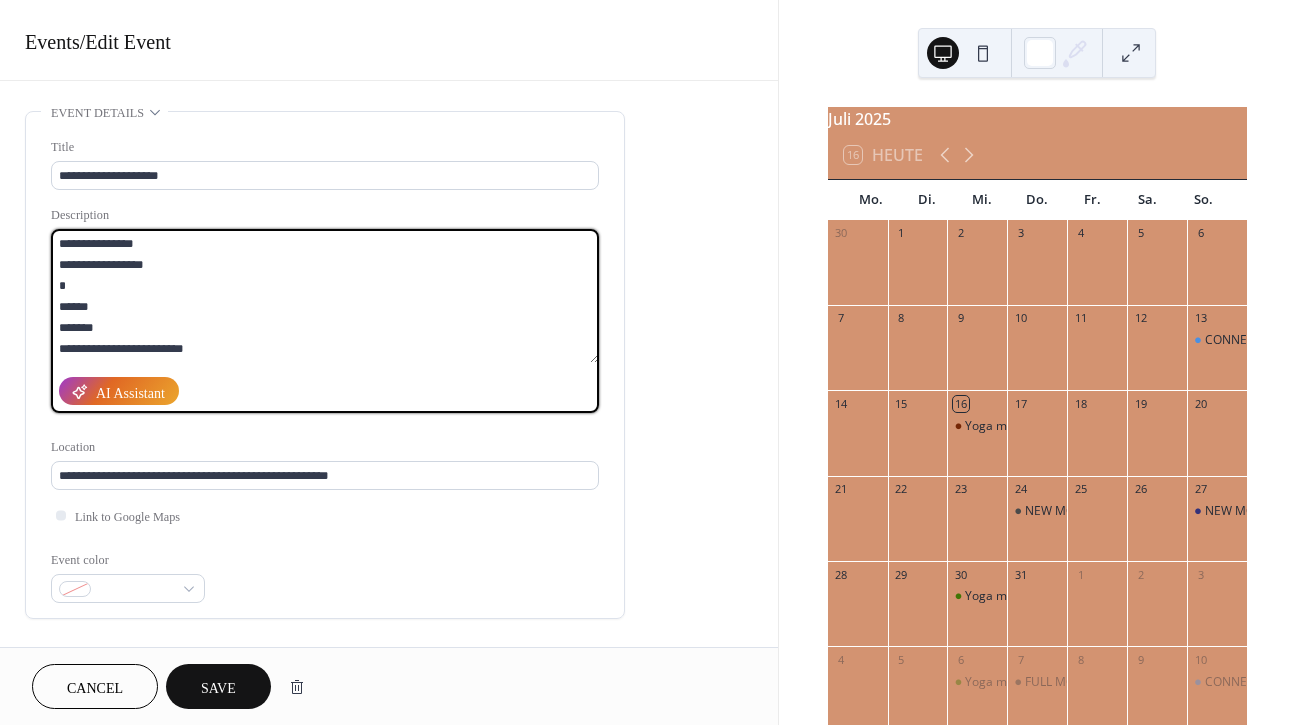 type on "**********" 